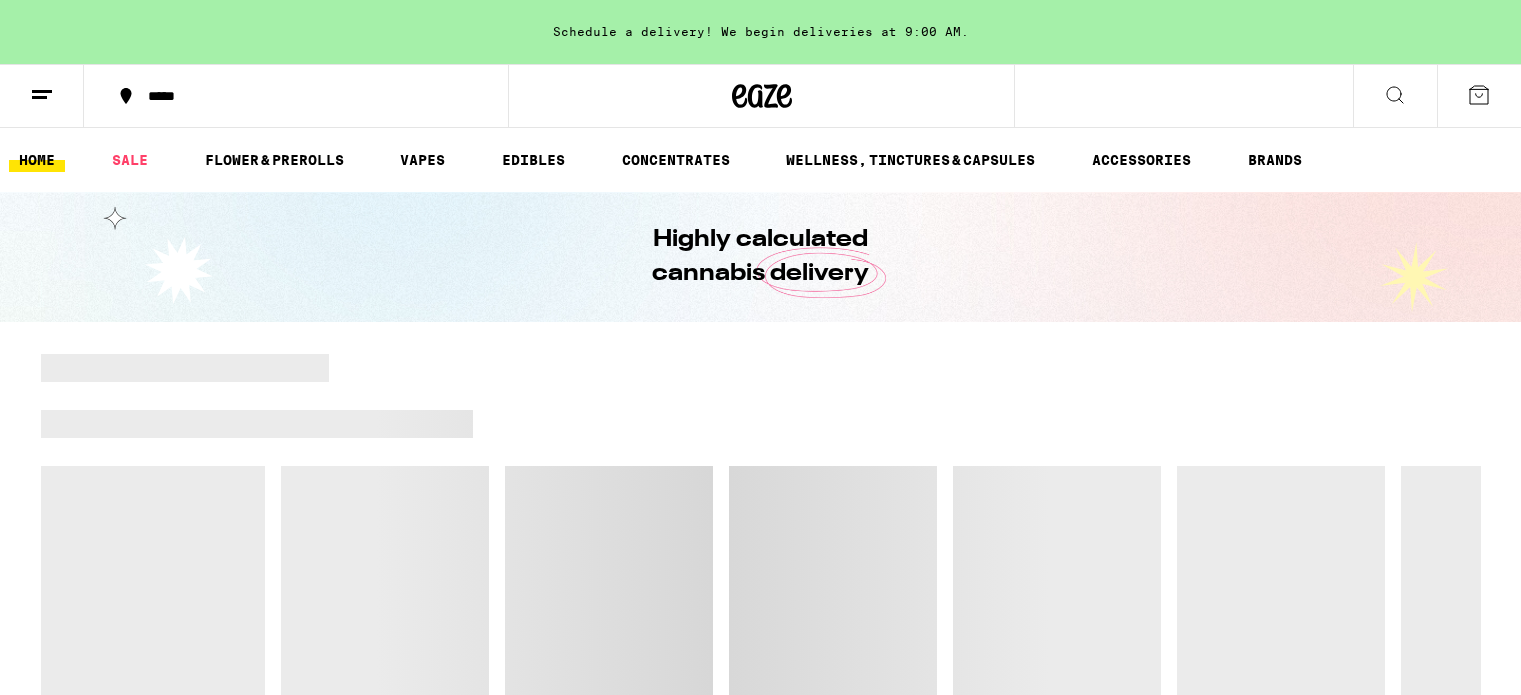 scroll, scrollTop: 0, scrollLeft: 0, axis: both 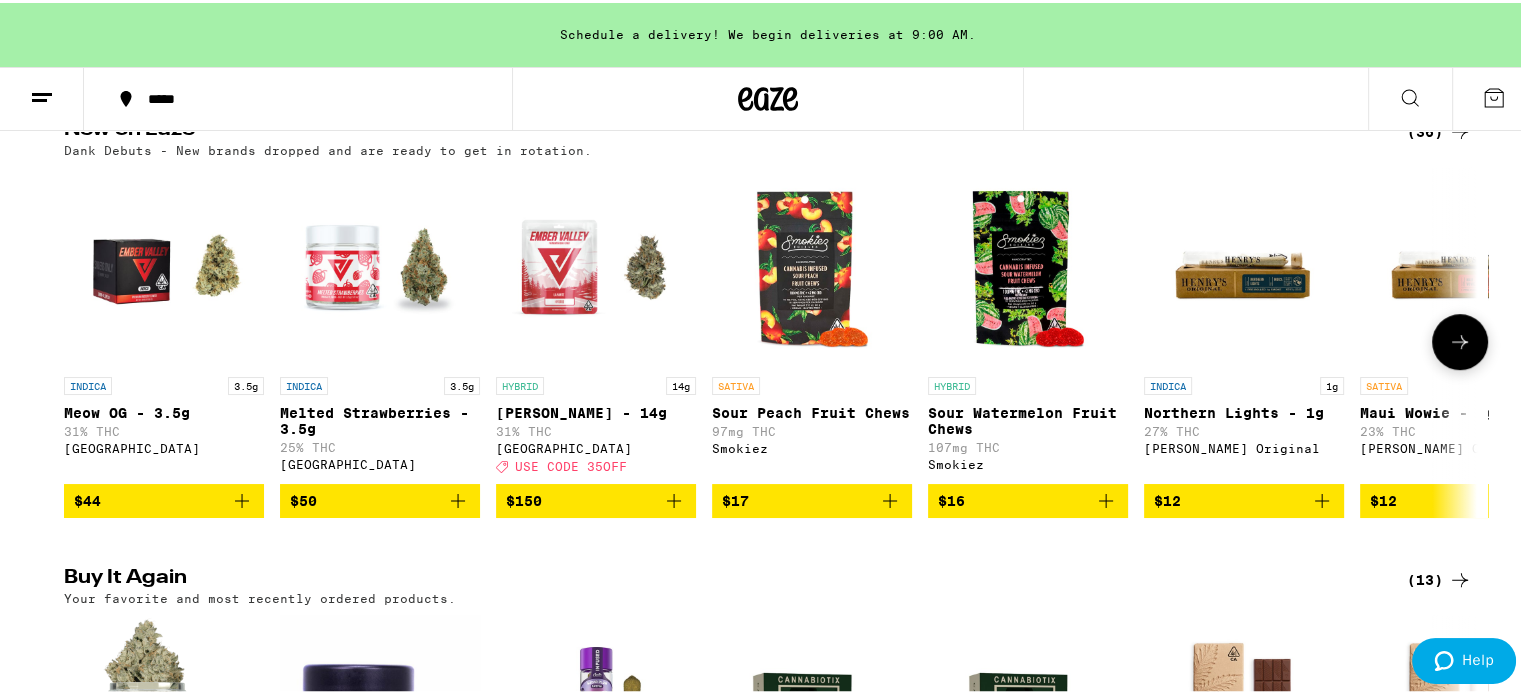 click at bounding box center [1460, 339] 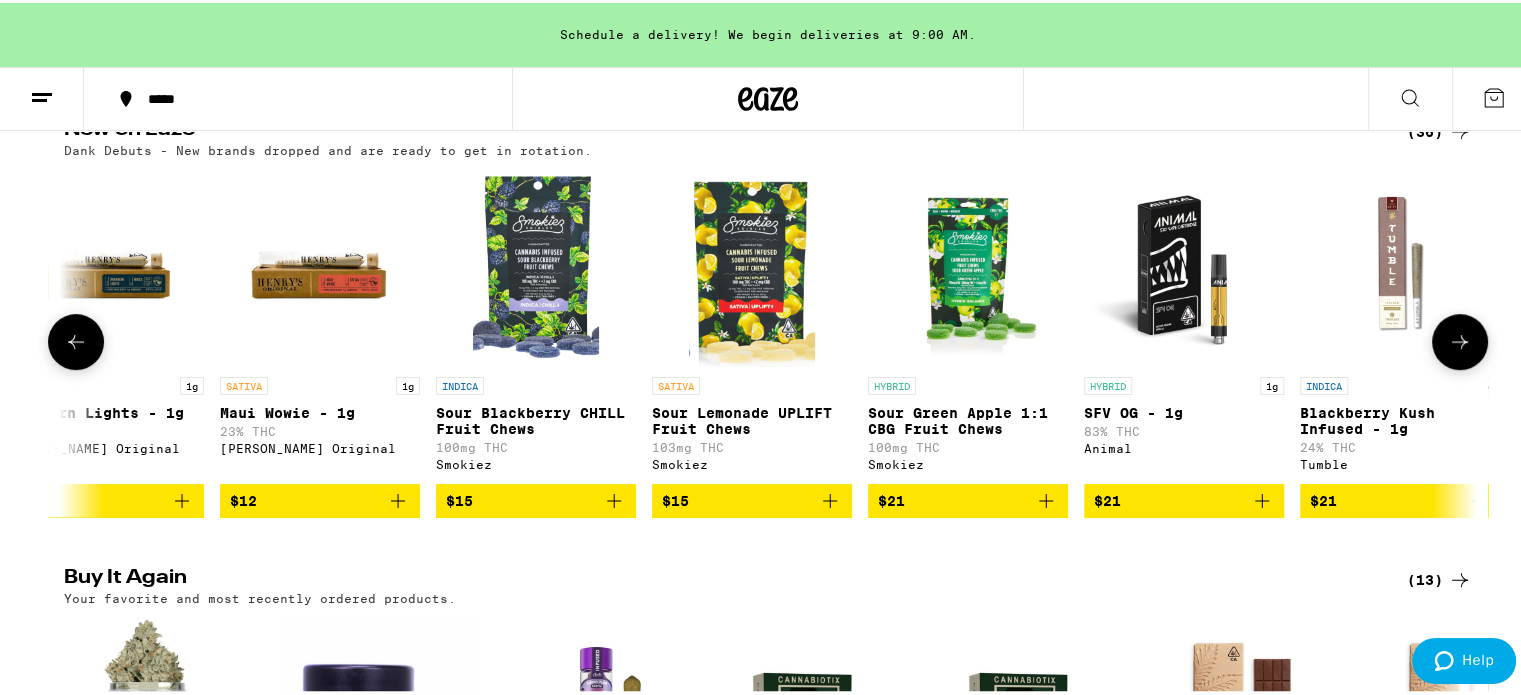 scroll, scrollTop: 0, scrollLeft: 1190, axis: horizontal 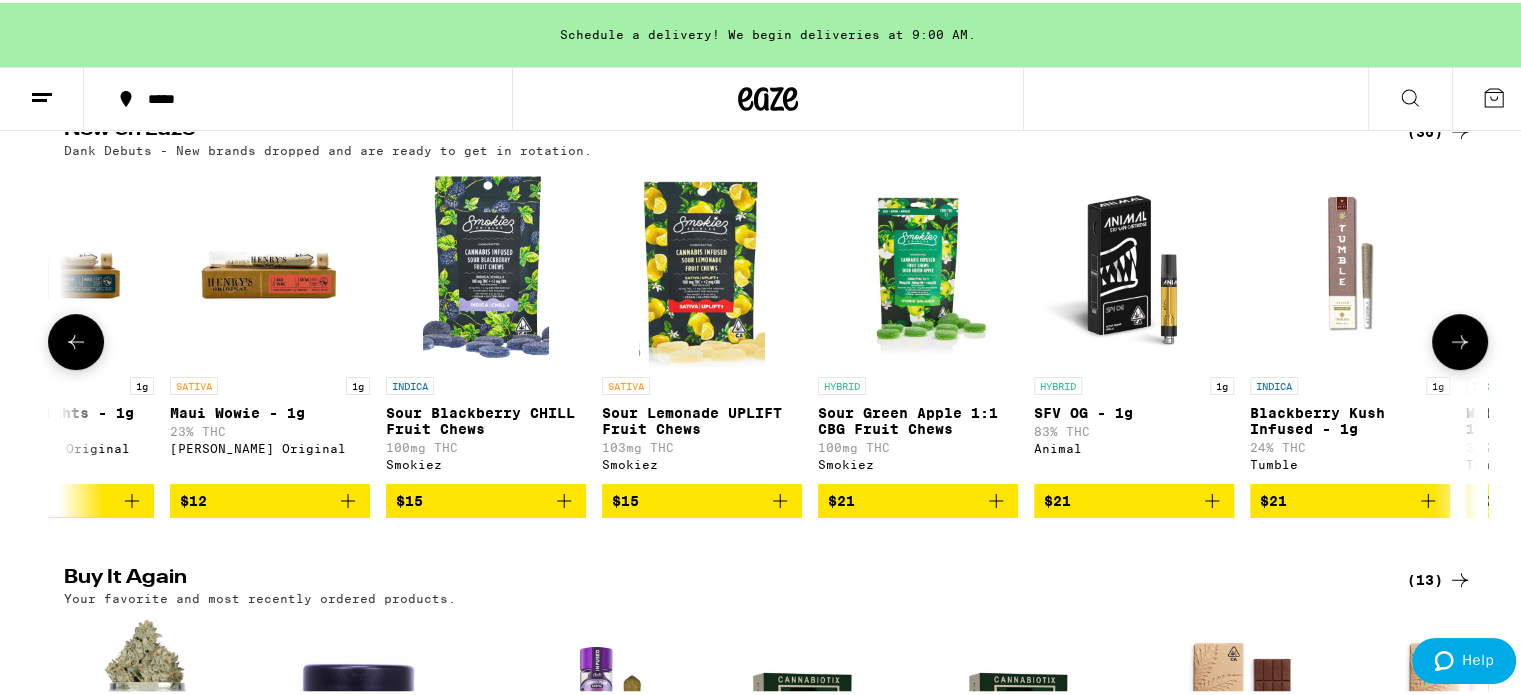 click at bounding box center [1460, 339] 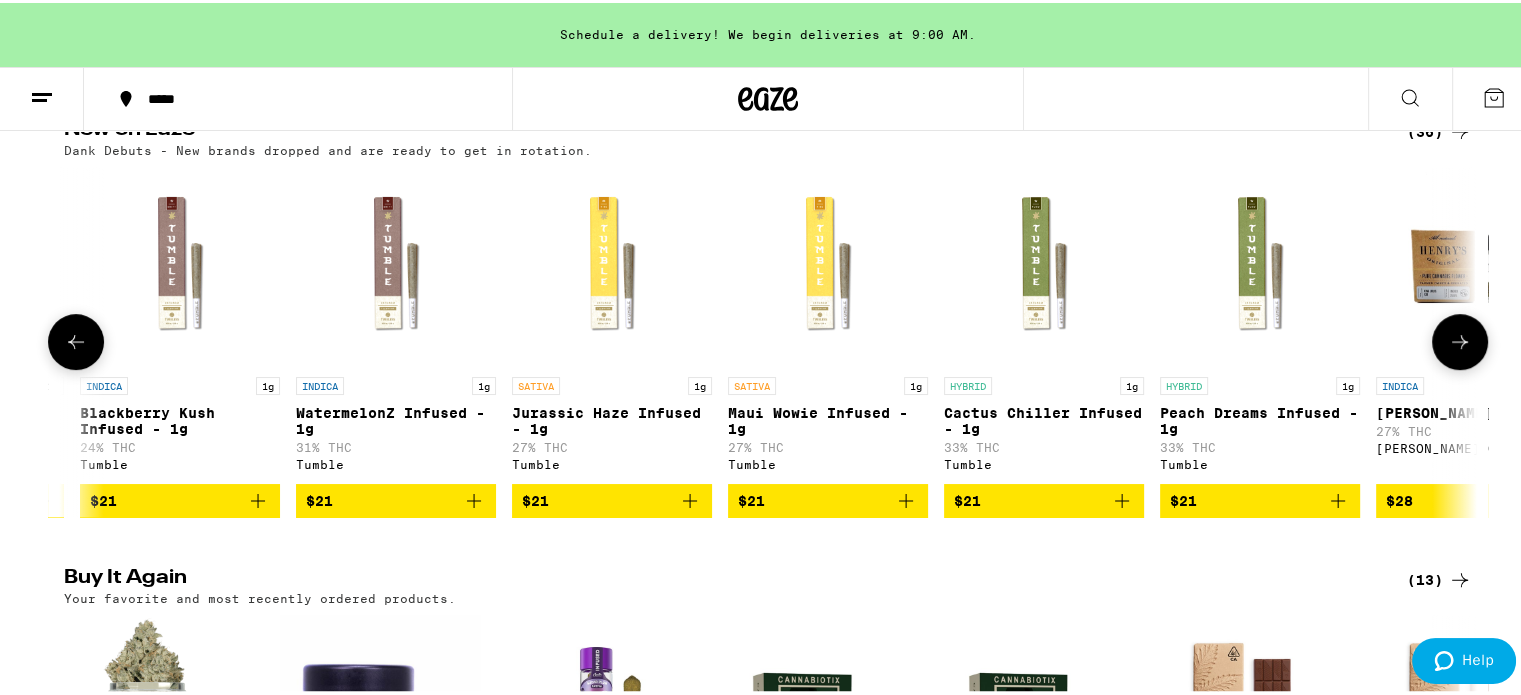 scroll, scrollTop: 0, scrollLeft: 2380, axis: horizontal 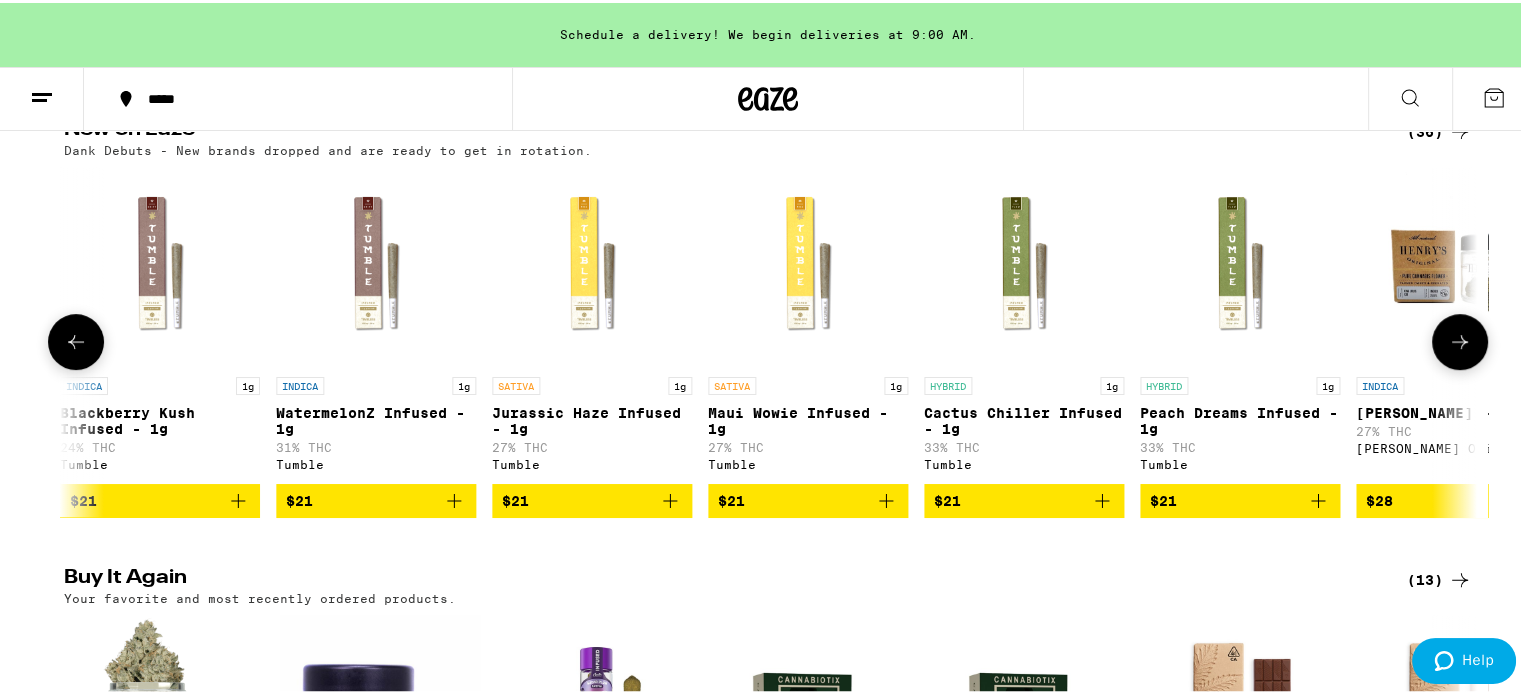 click 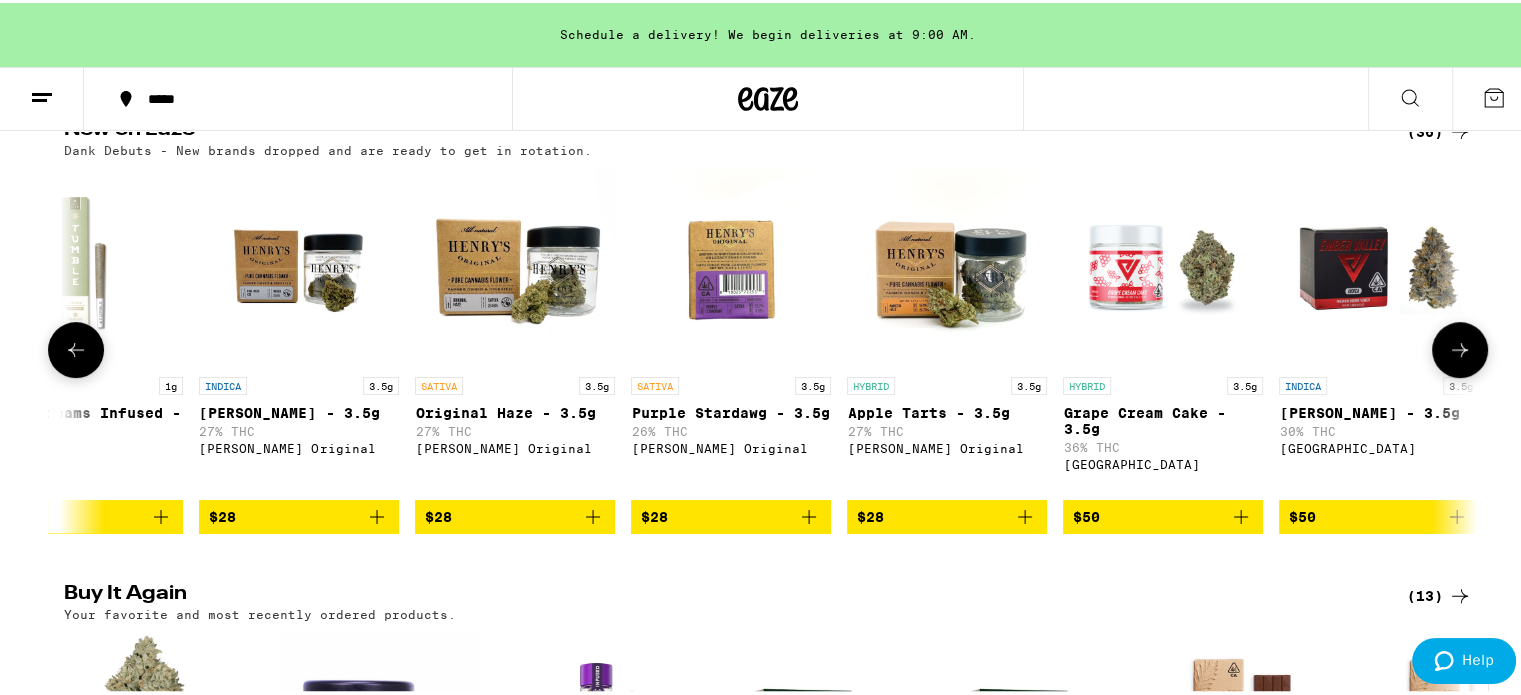 scroll, scrollTop: 0, scrollLeft: 3571, axis: horizontal 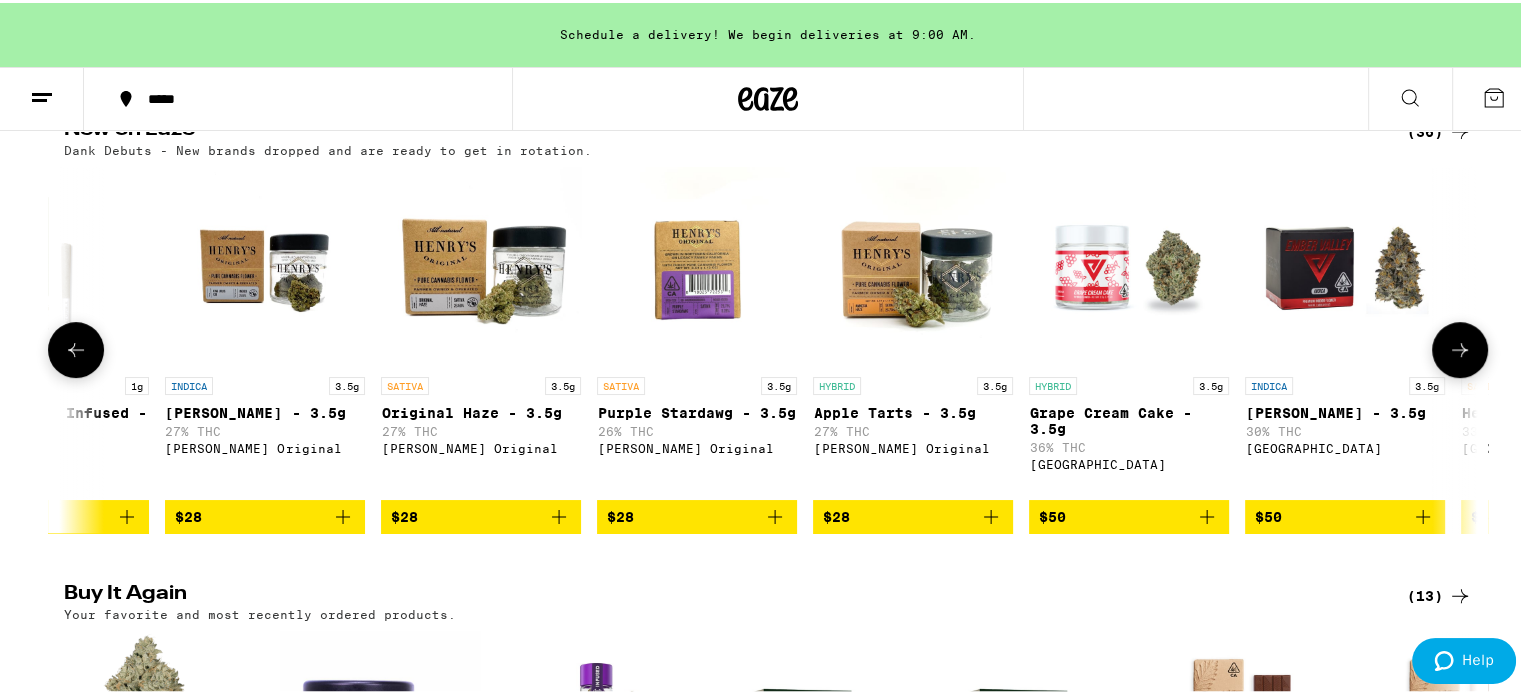 click at bounding box center [1460, 347] 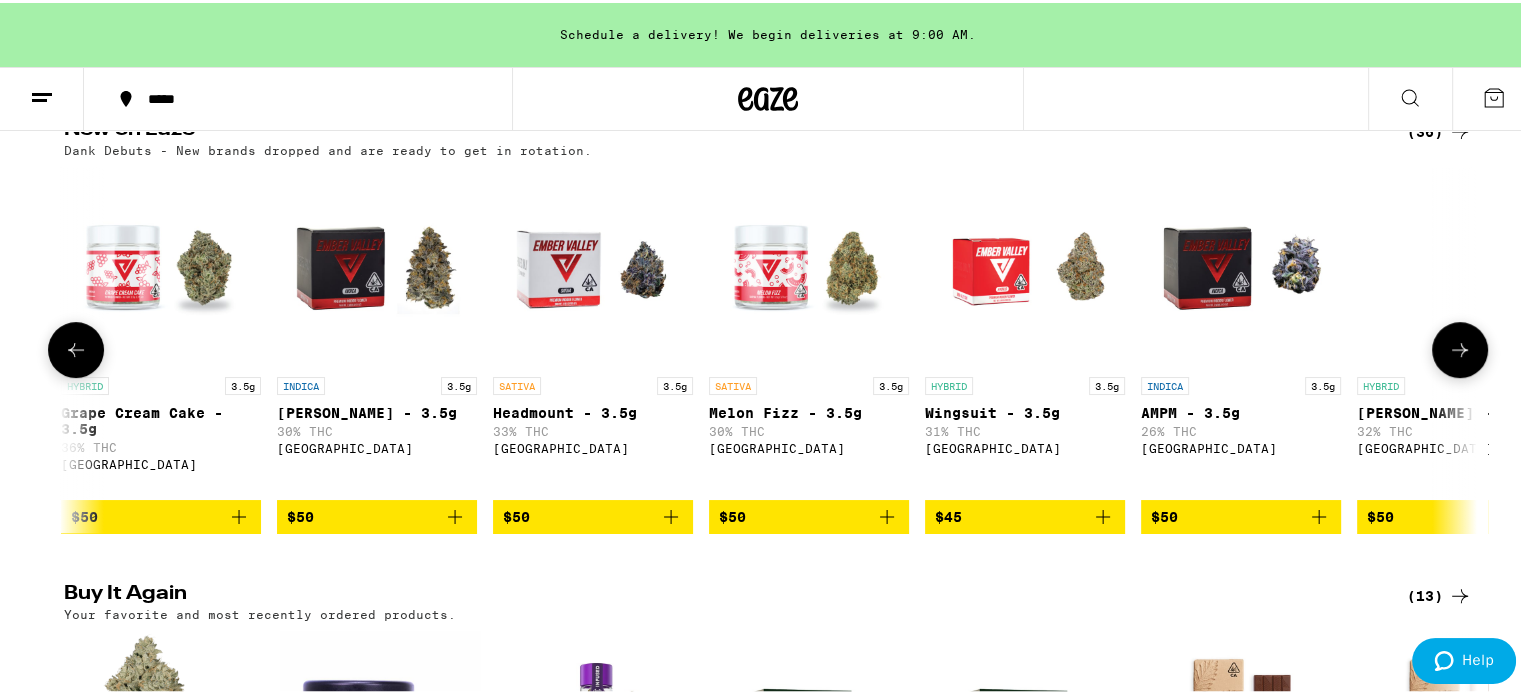 scroll, scrollTop: 0, scrollLeft: 4761, axis: horizontal 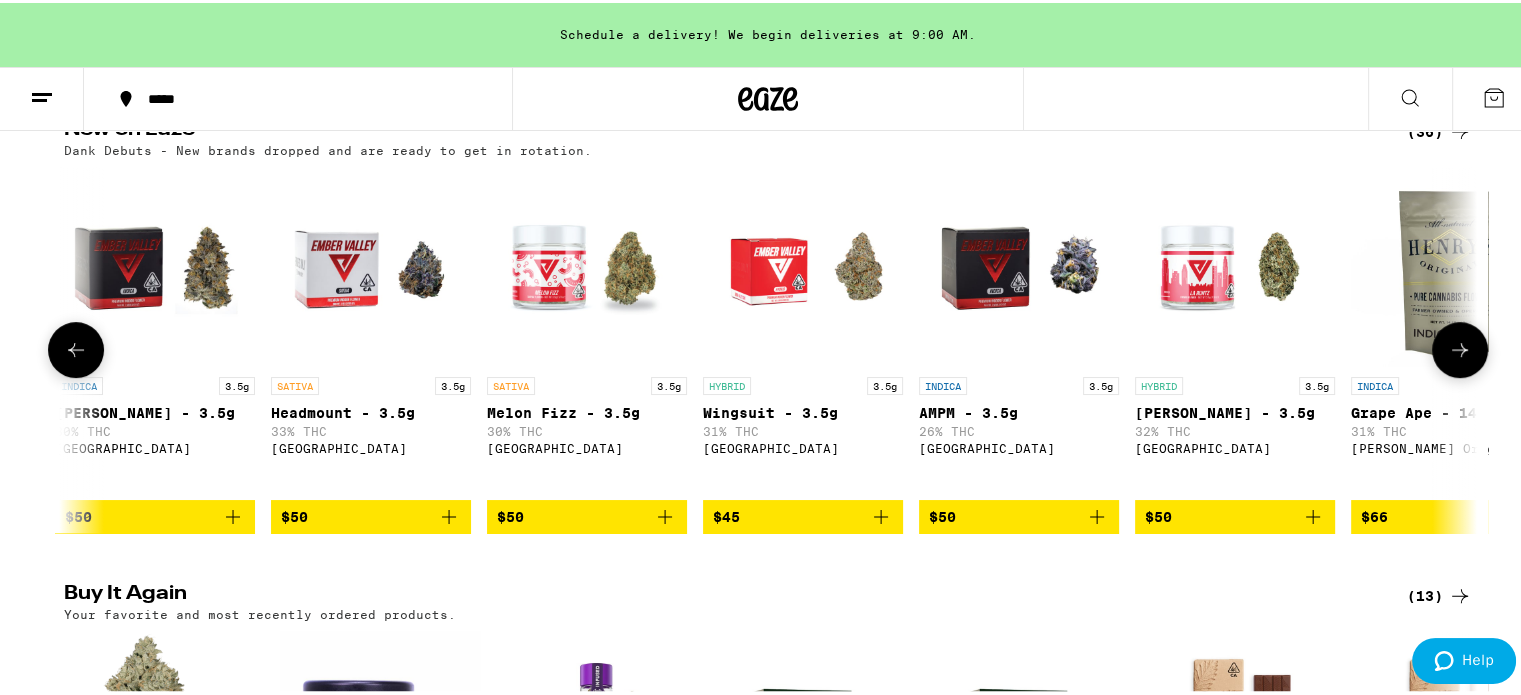 click at bounding box center (1460, 347) 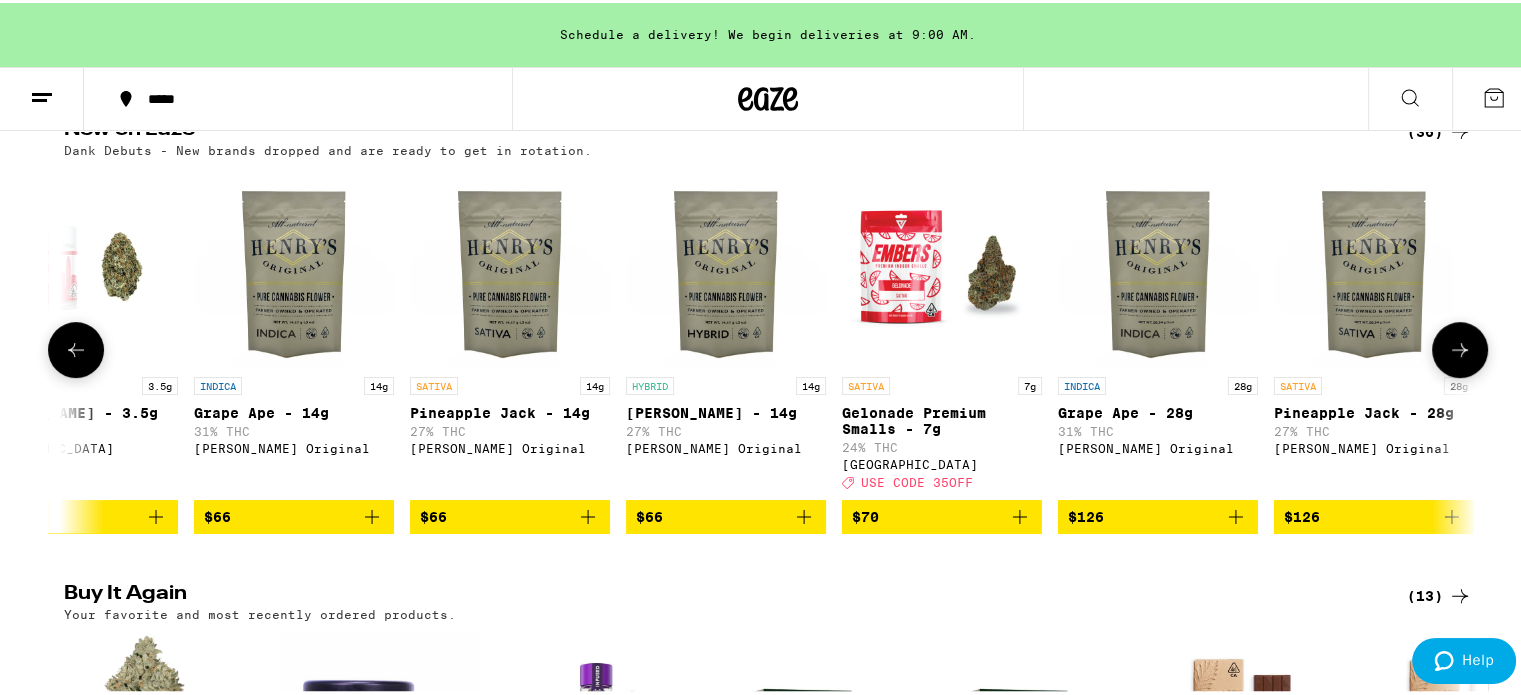 scroll, scrollTop: 0, scrollLeft: 5952, axis: horizontal 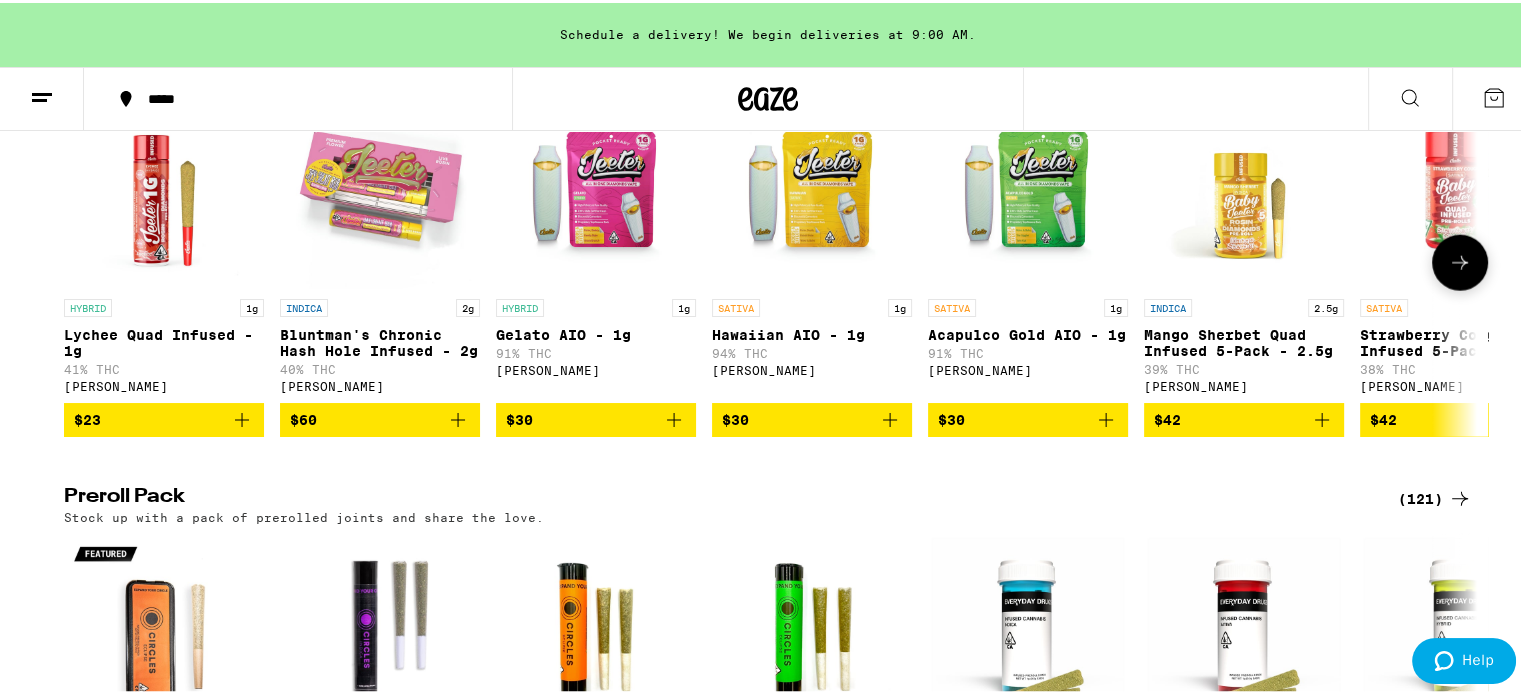 click 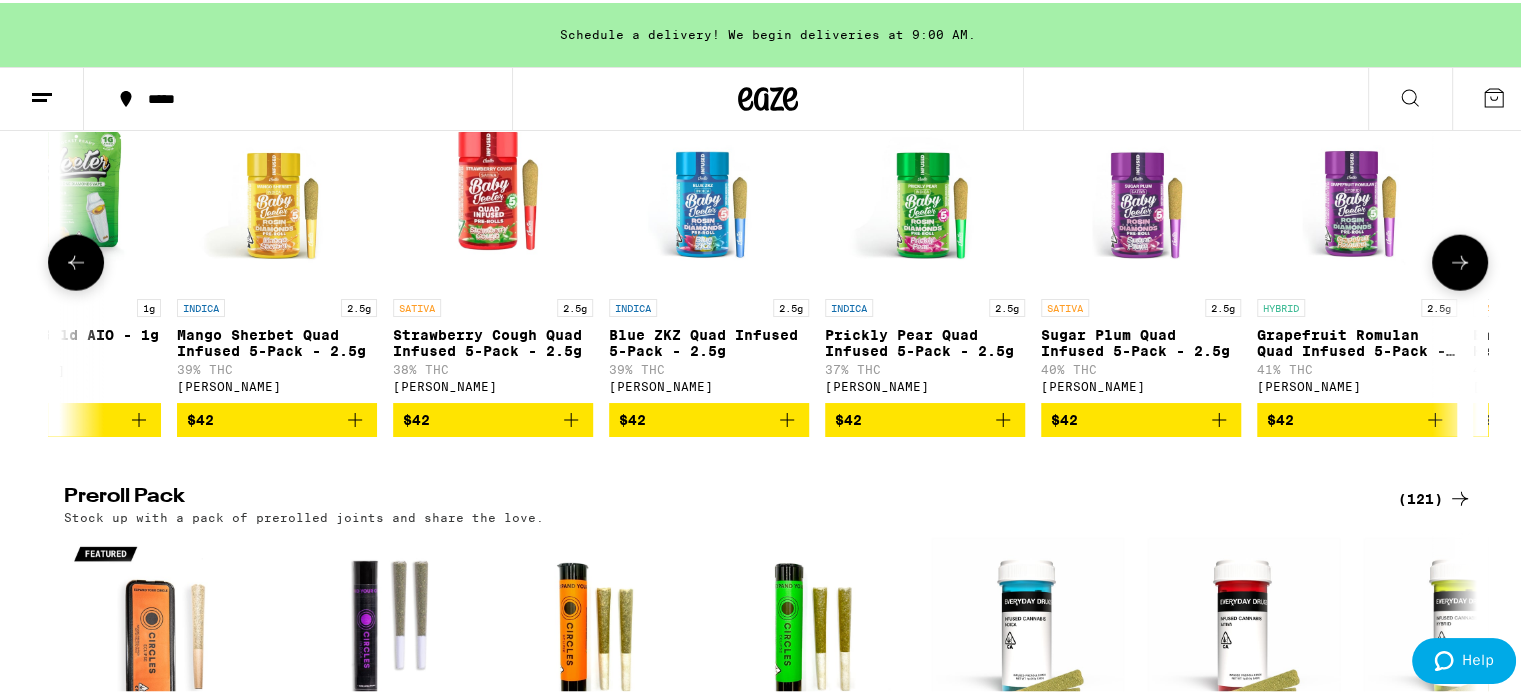 scroll, scrollTop: 0, scrollLeft: 1190, axis: horizontal 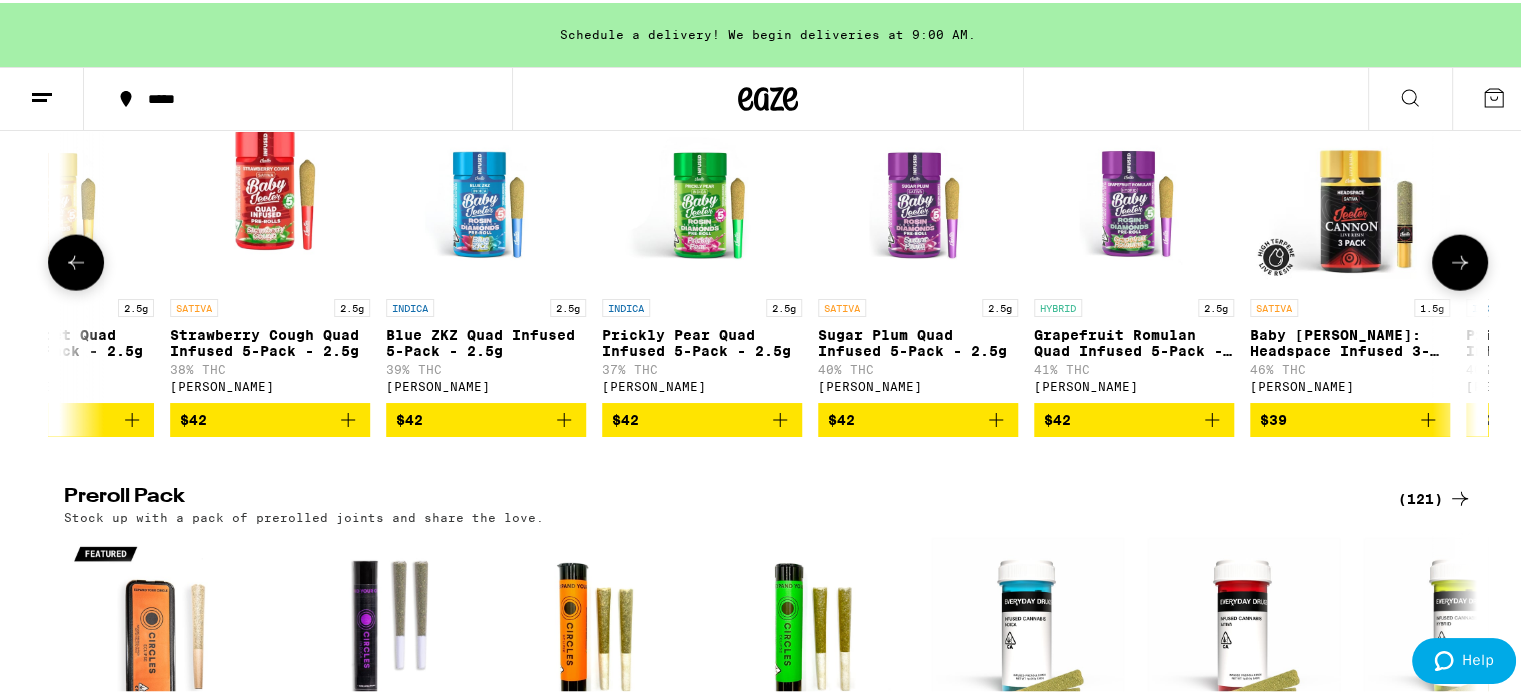 click 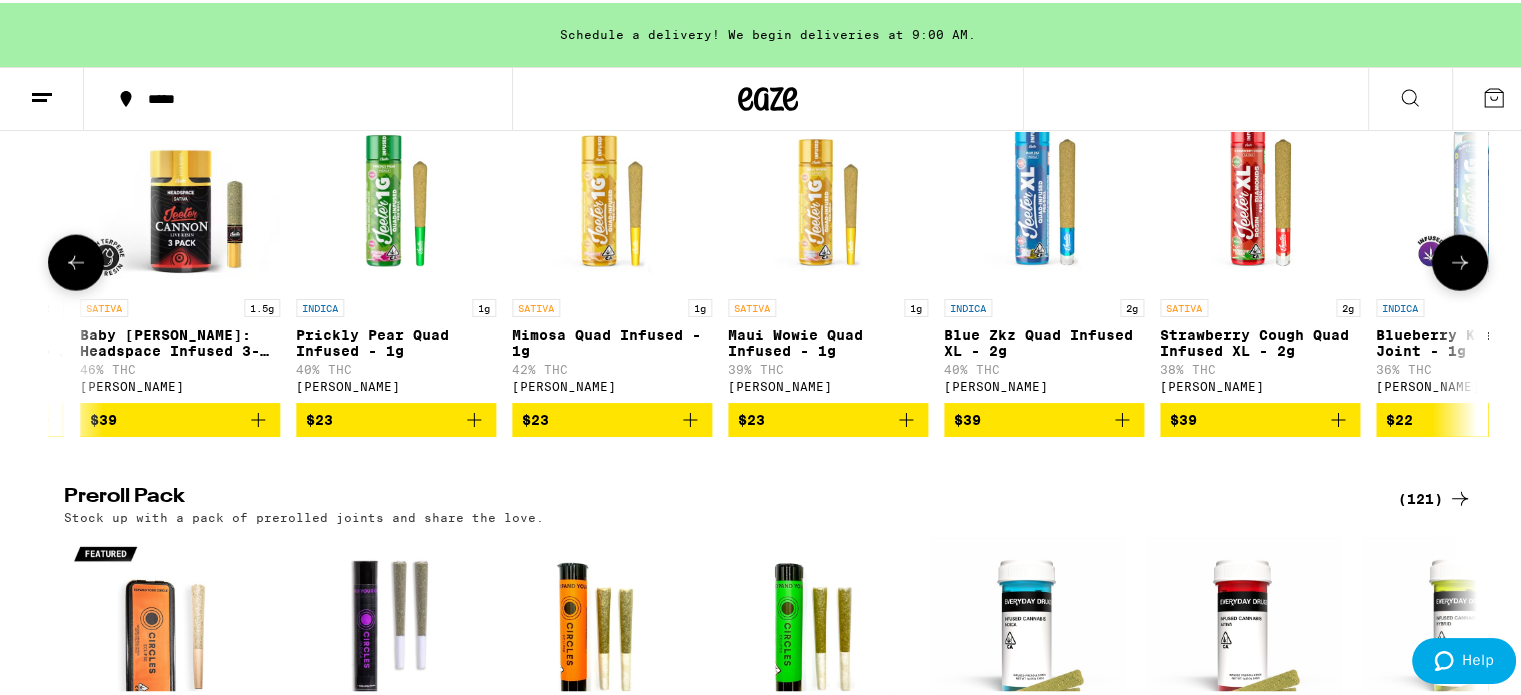 scroll, scrollTop: 0, scrollLeft: 2380, axis: horizontal 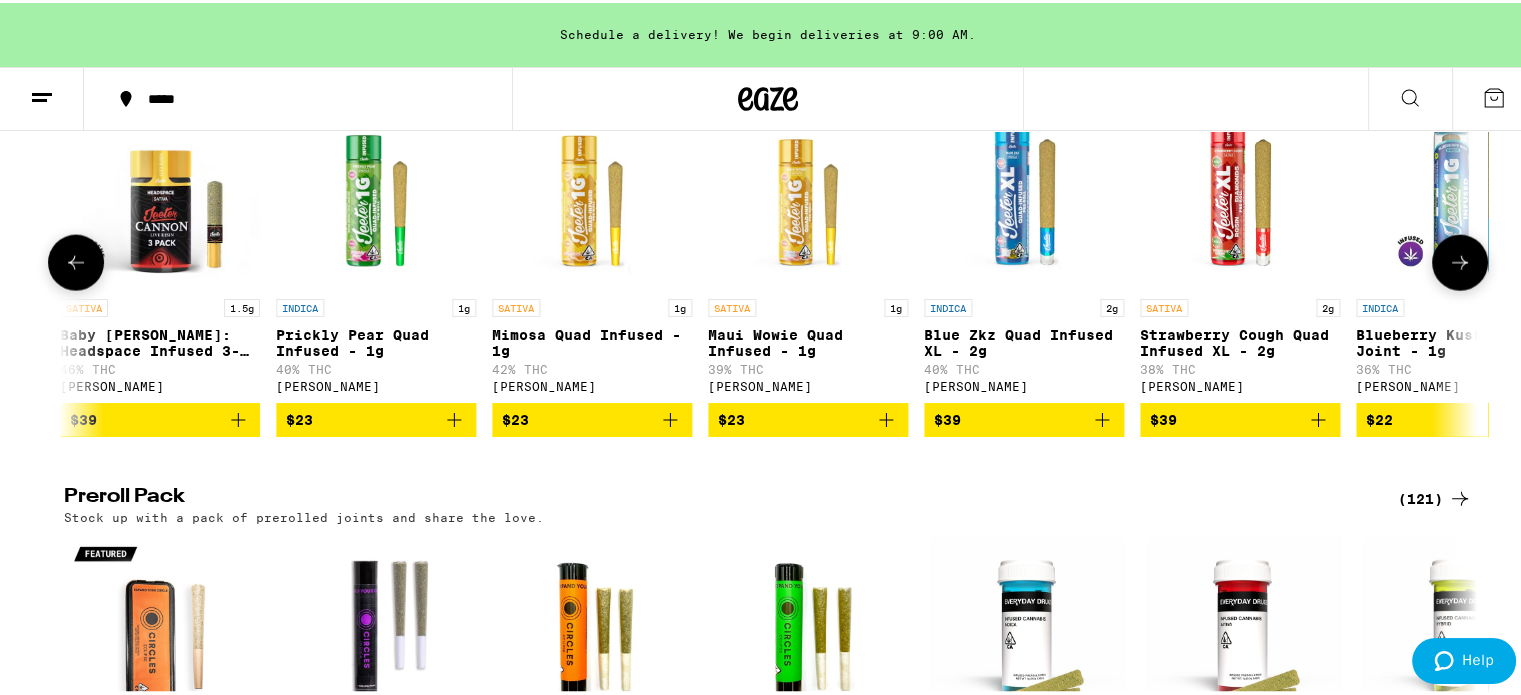 click 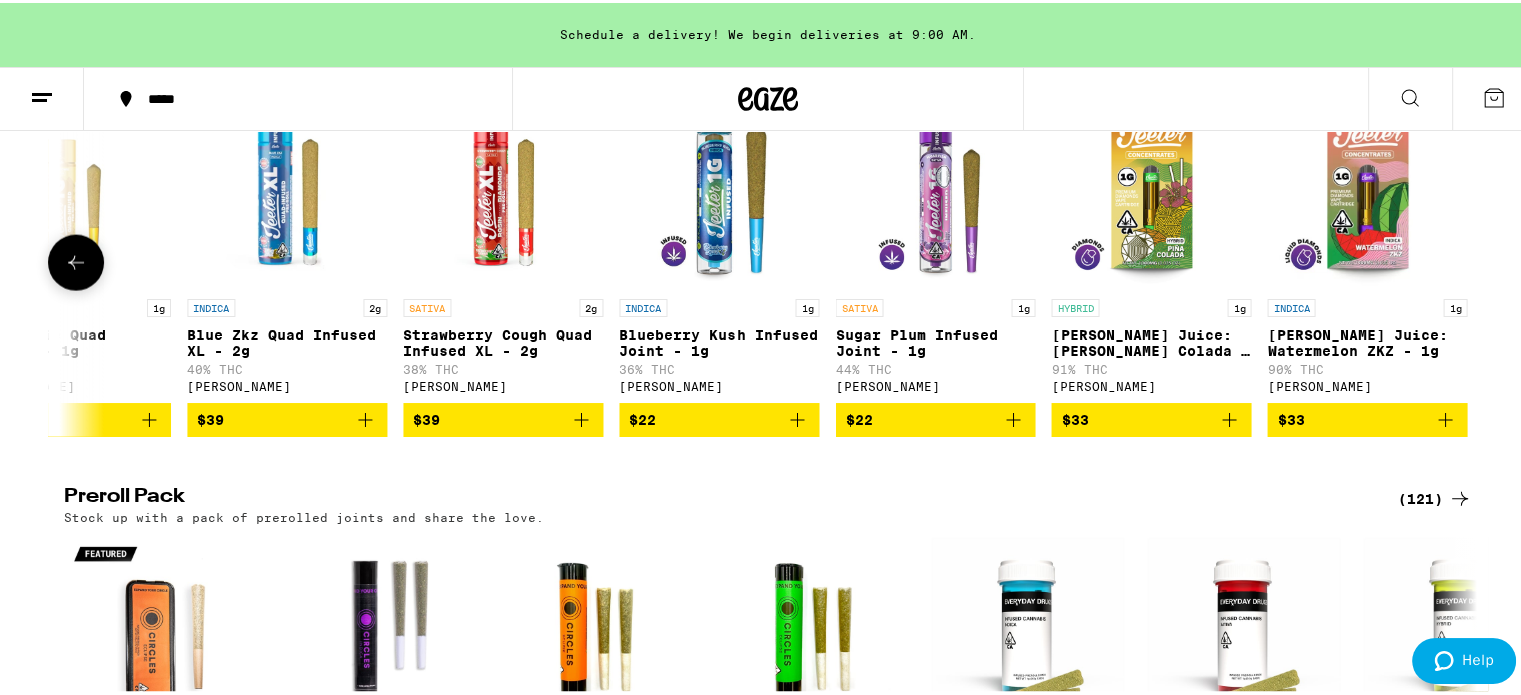 scroll, scrollTop: 0, scrollLeft: 3128, axis: horizontal 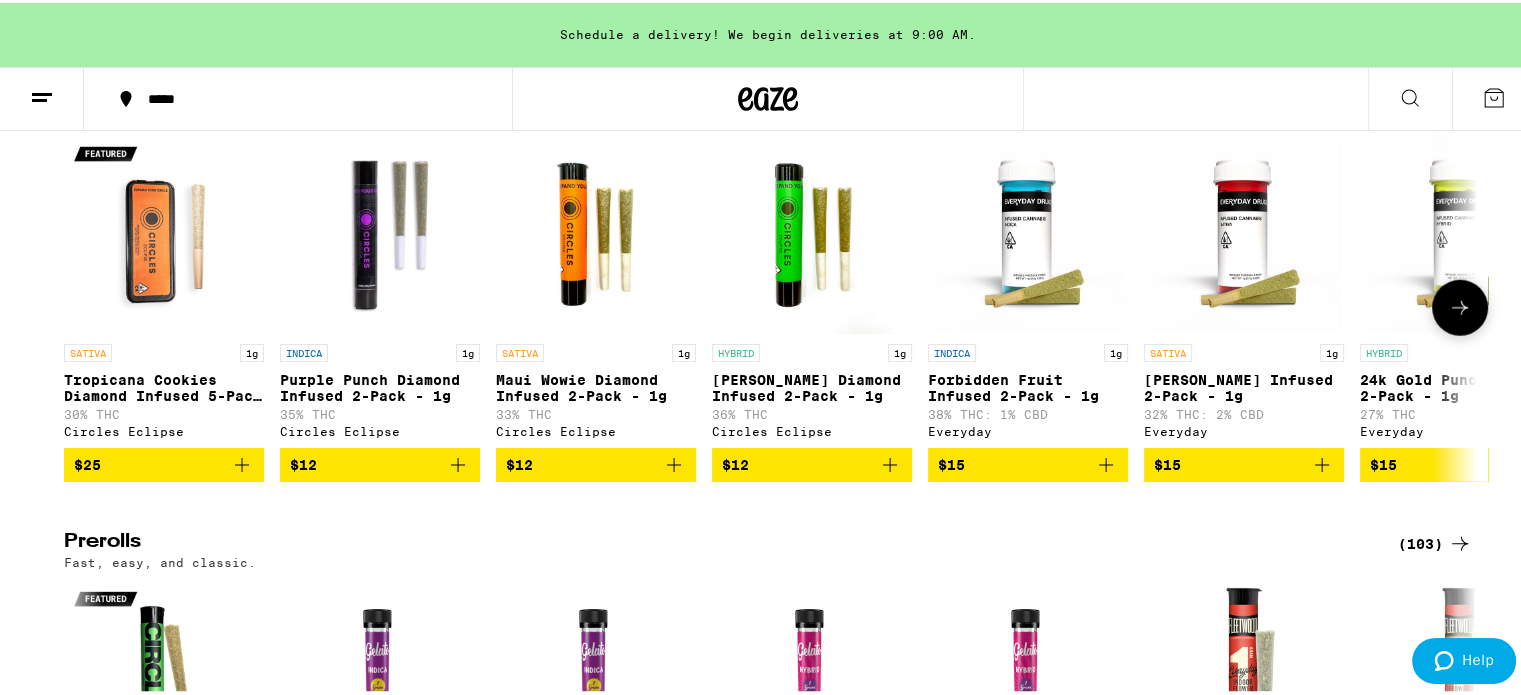 click 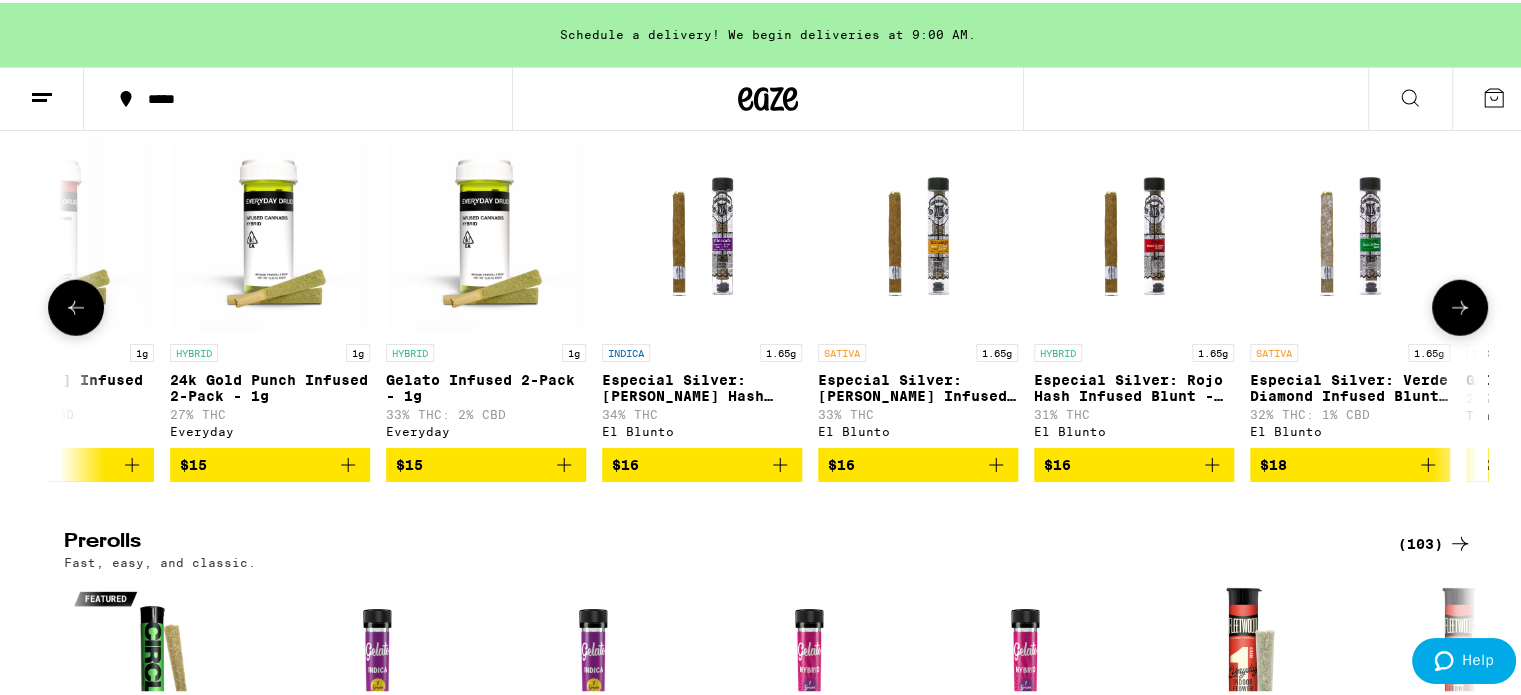 click 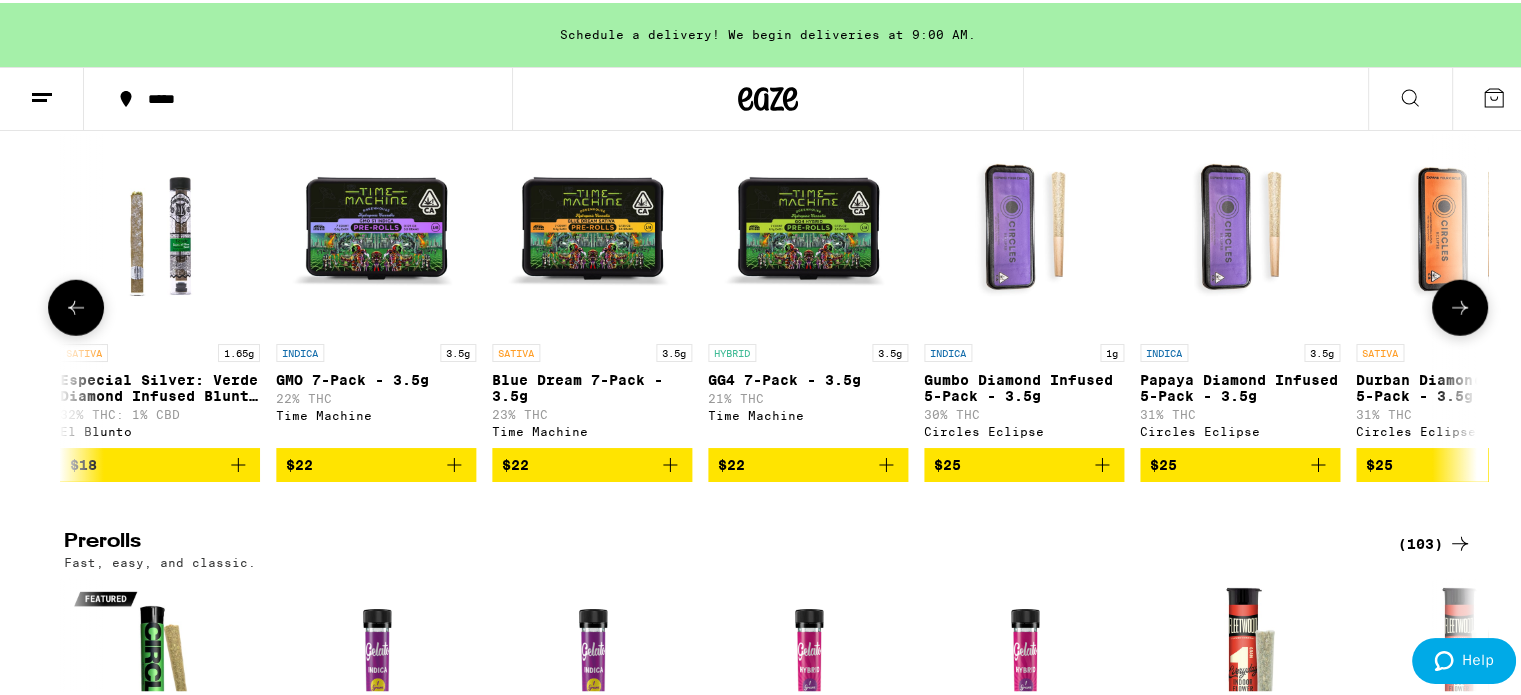click 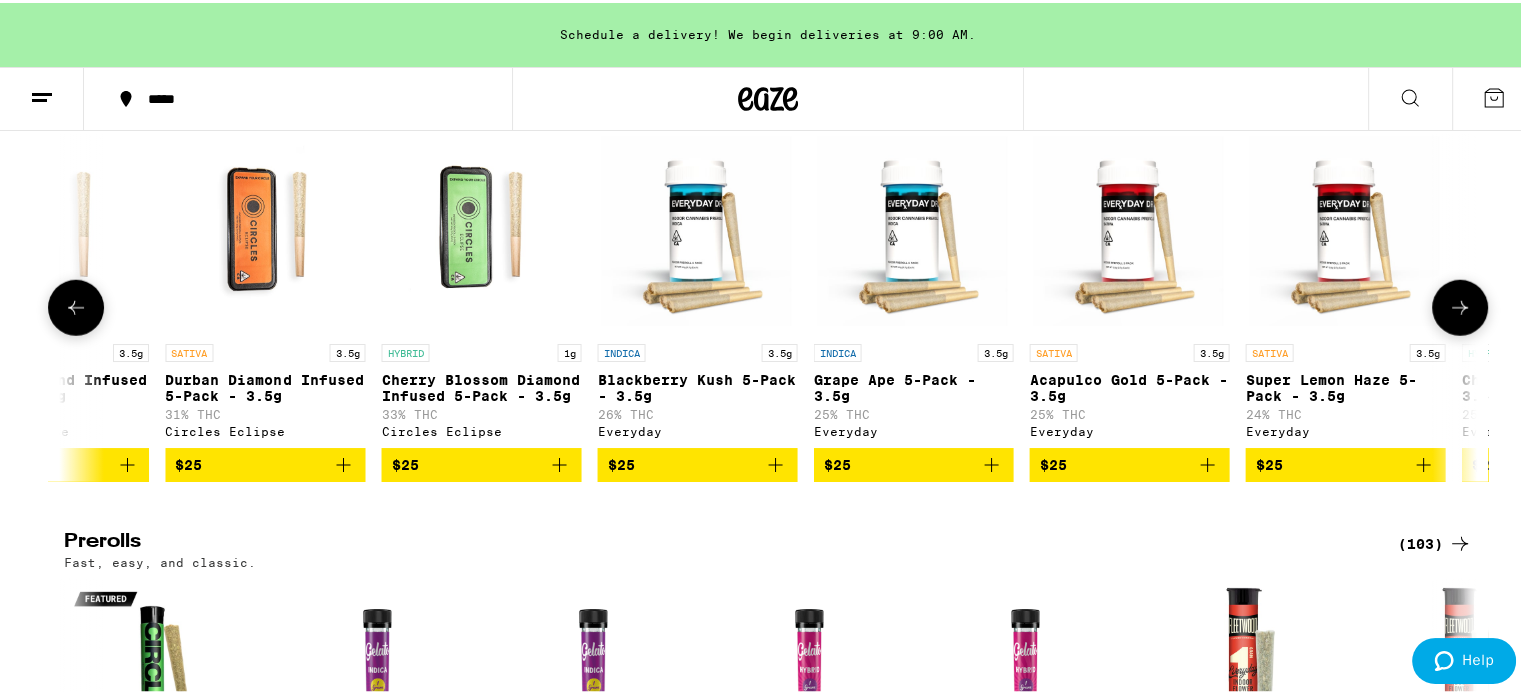 click 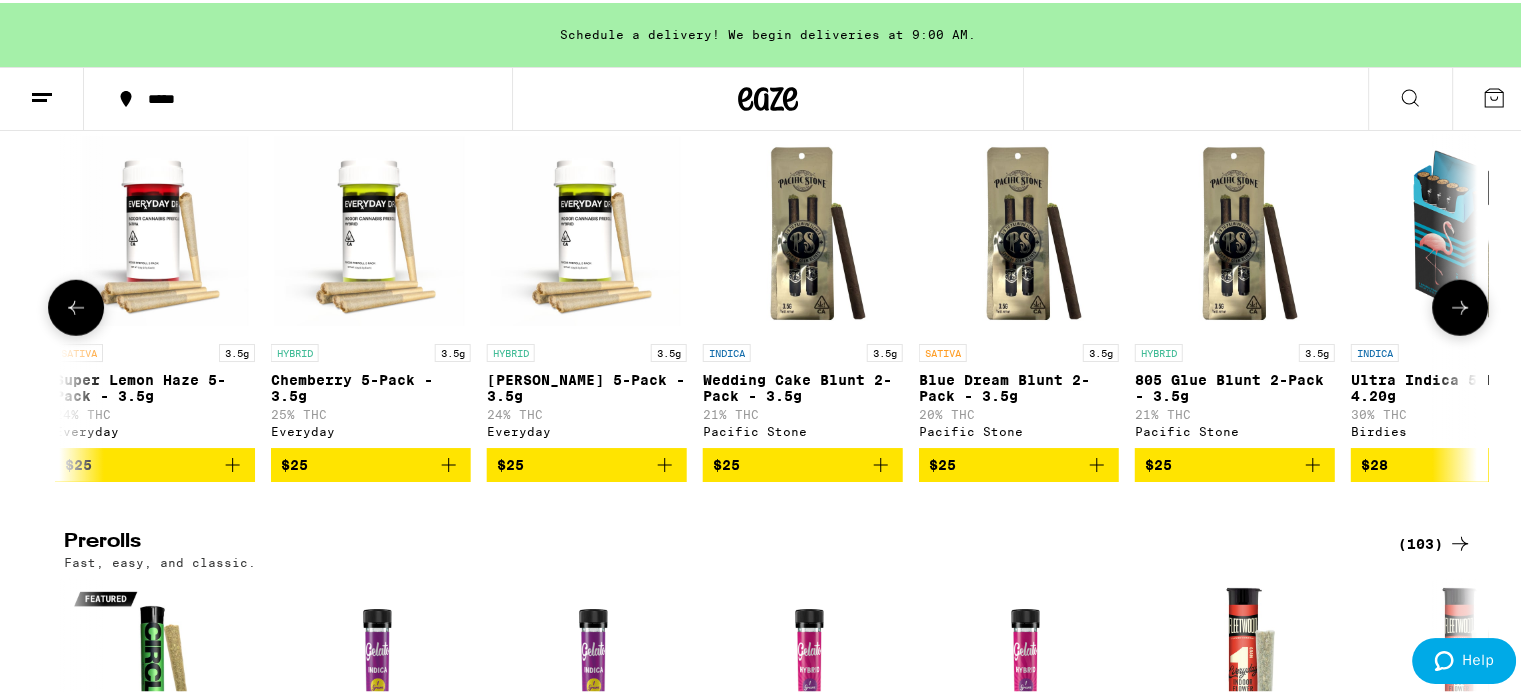 click 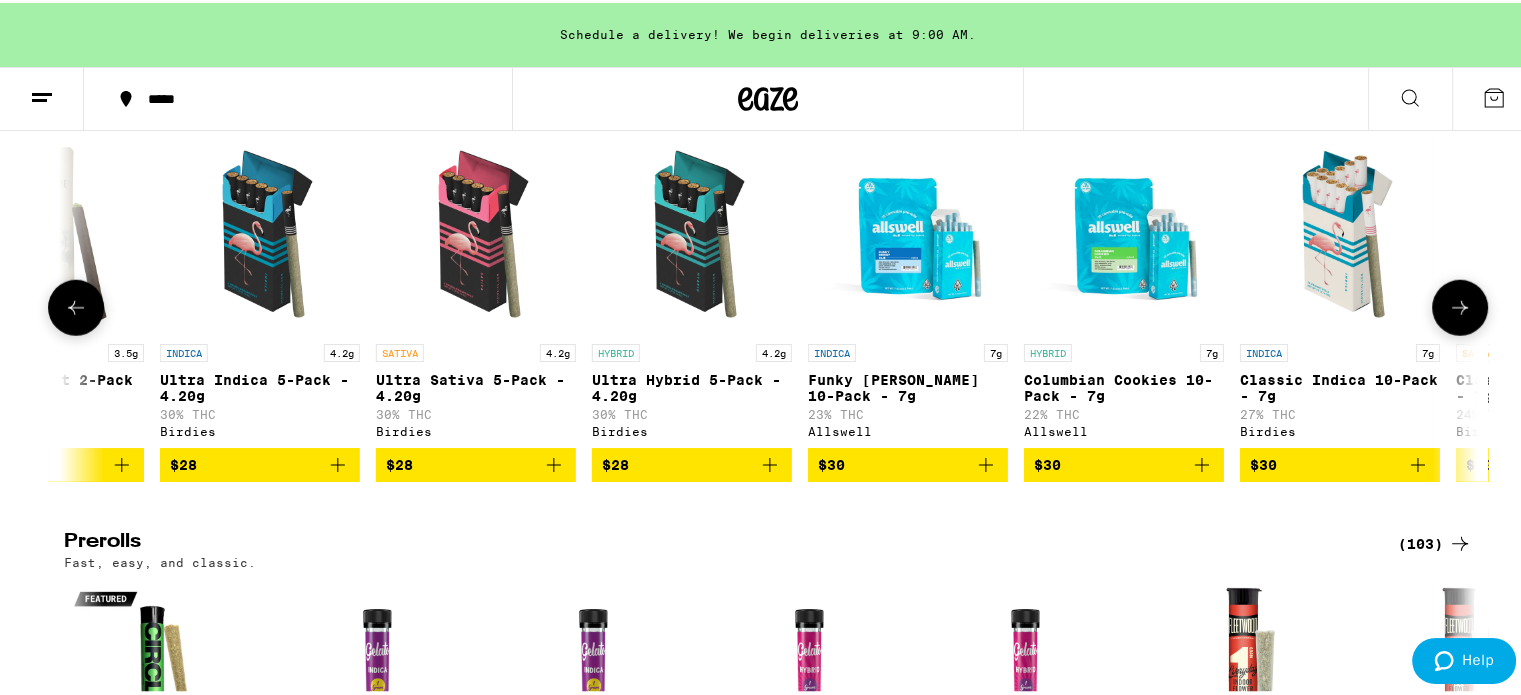 click 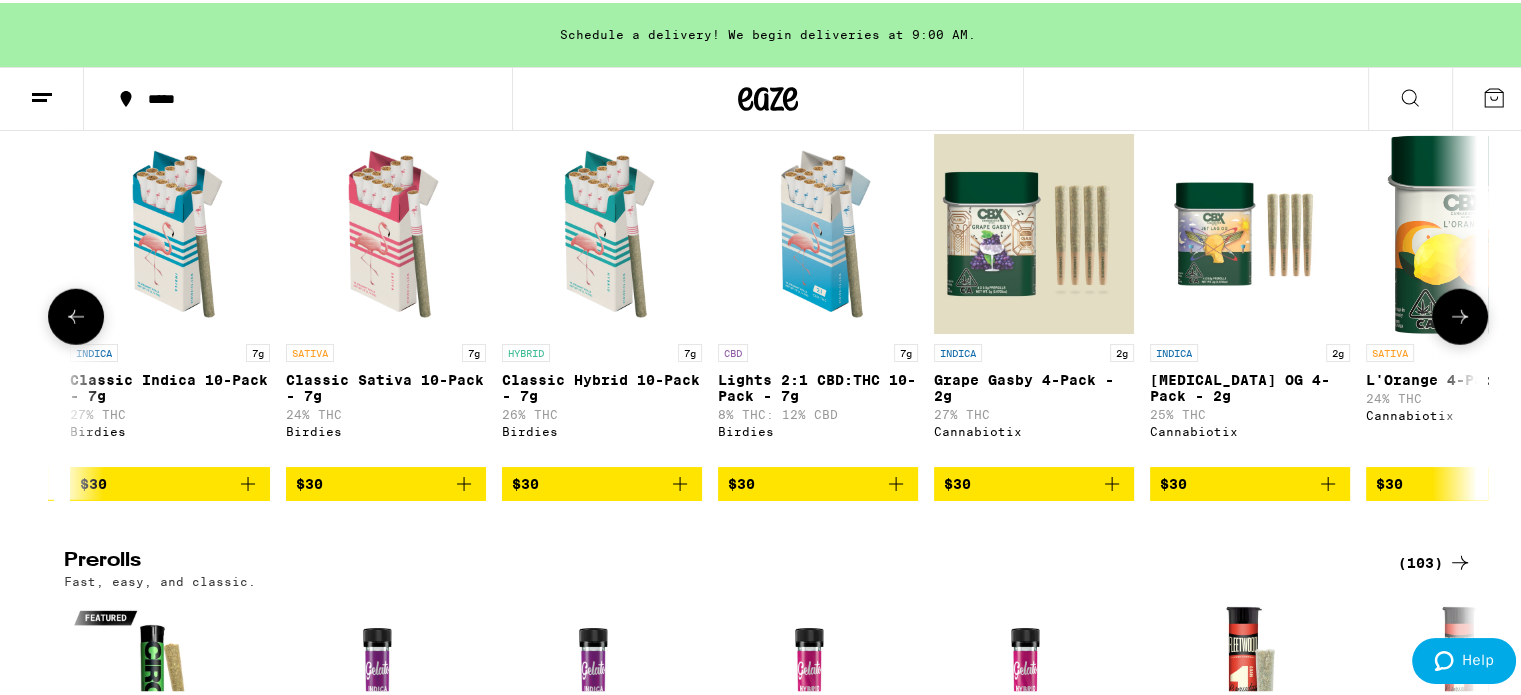 scroll, scrollTop: 0, scrollLeft: 7142, axis: horizontal 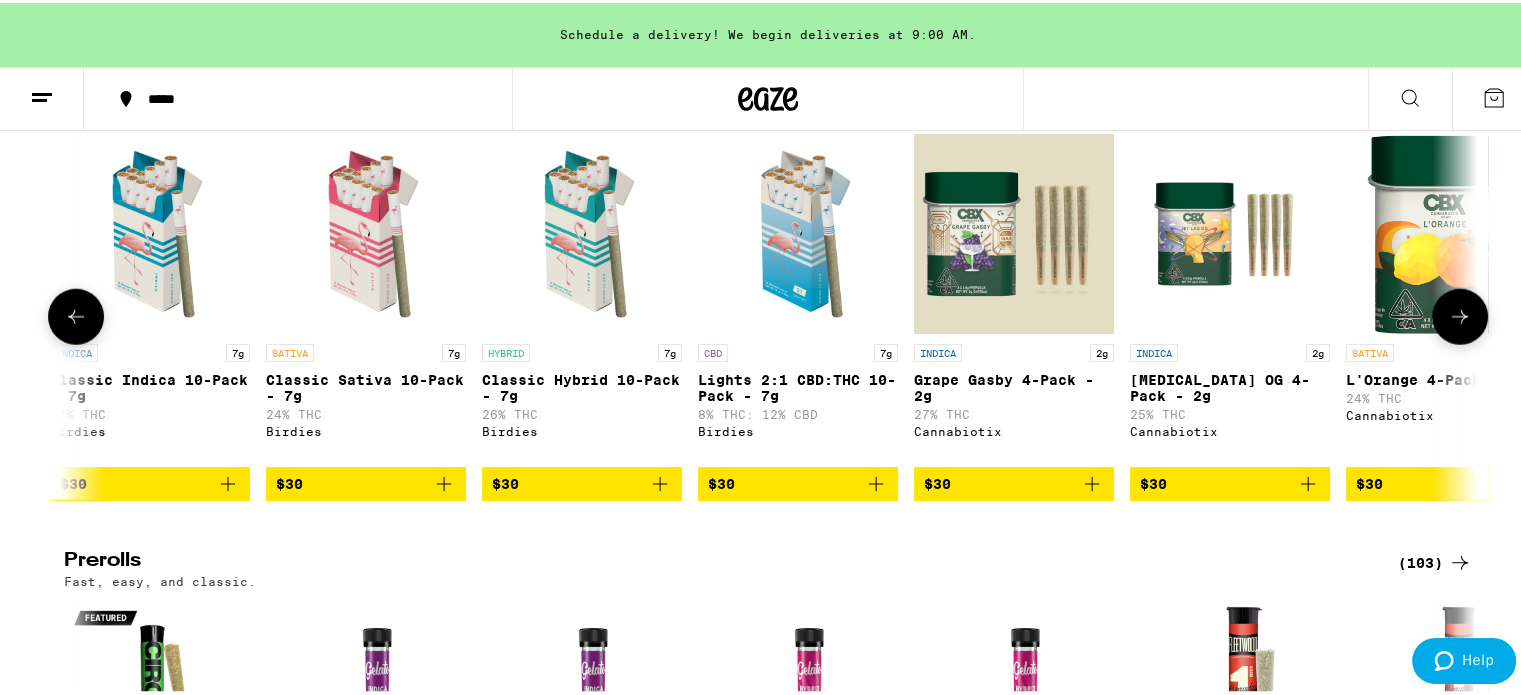 click 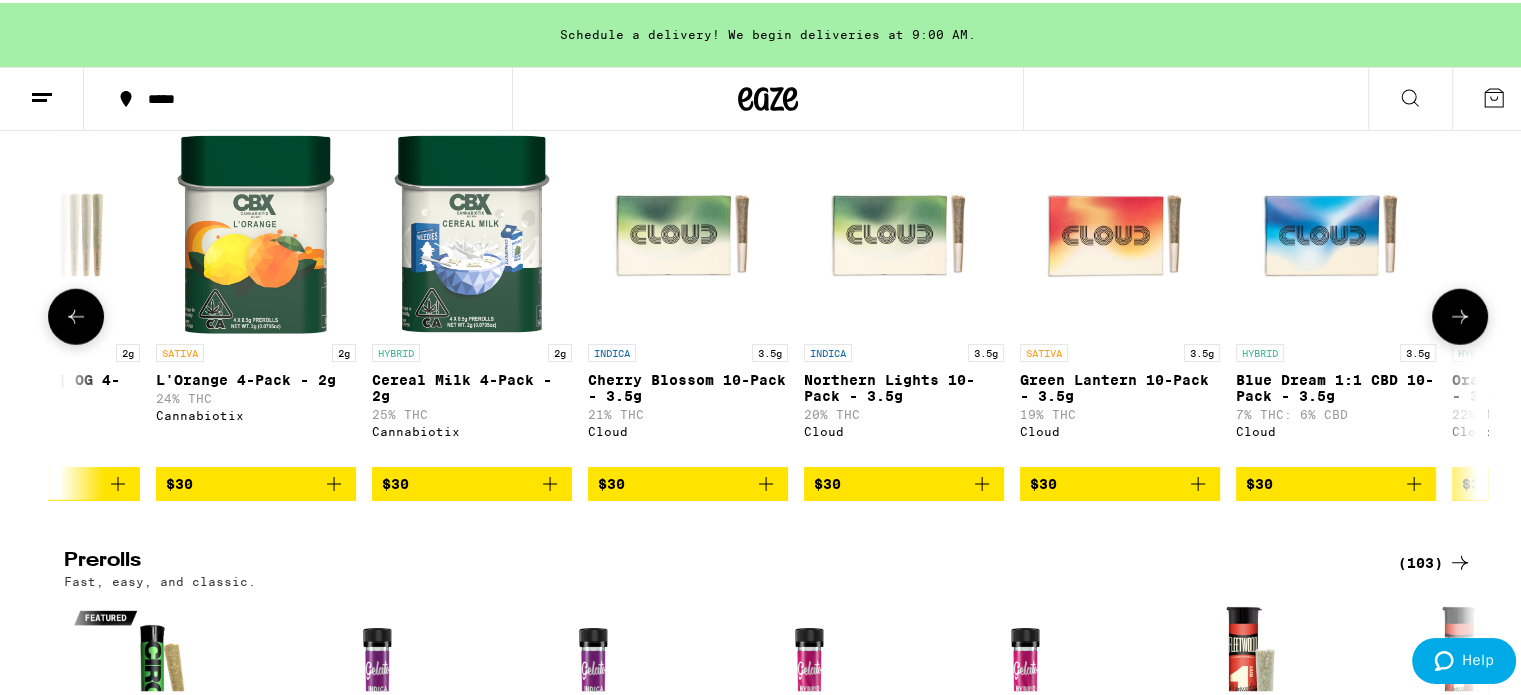 click 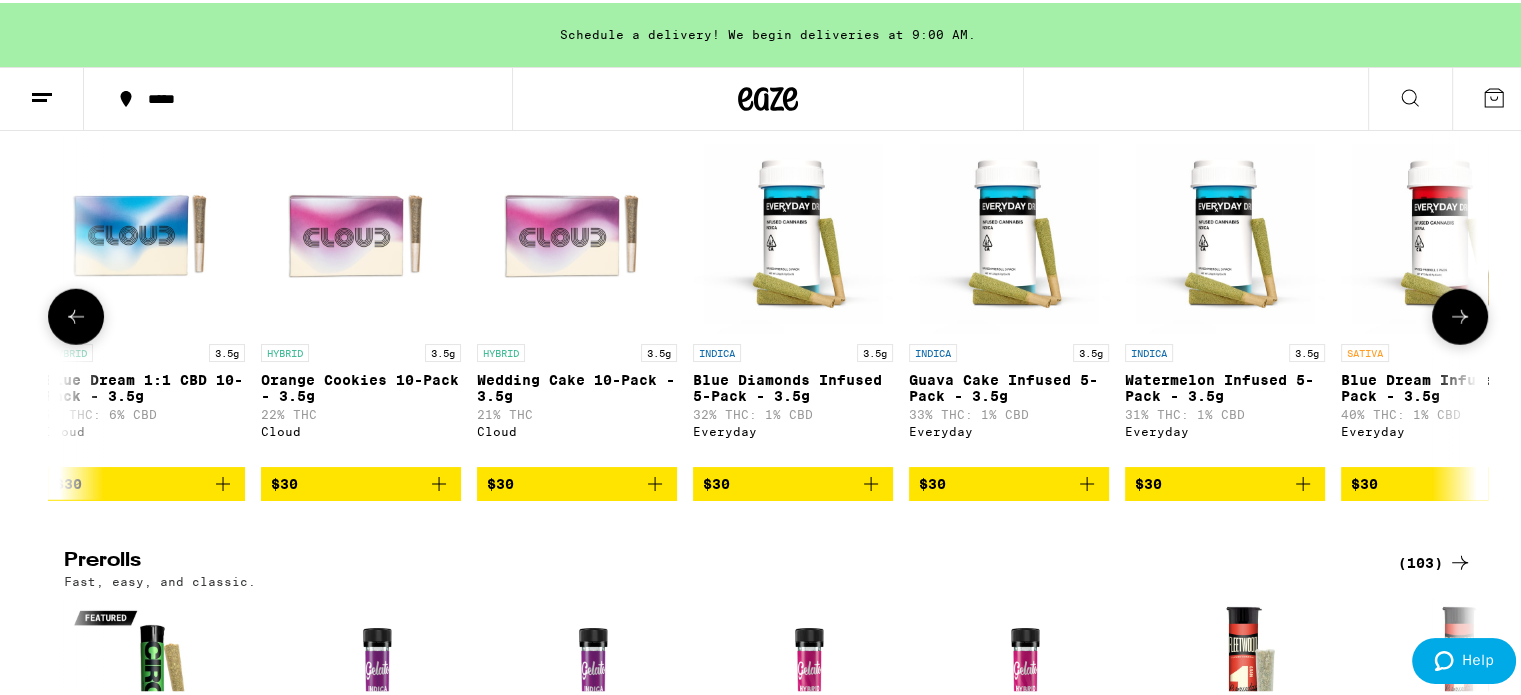 click 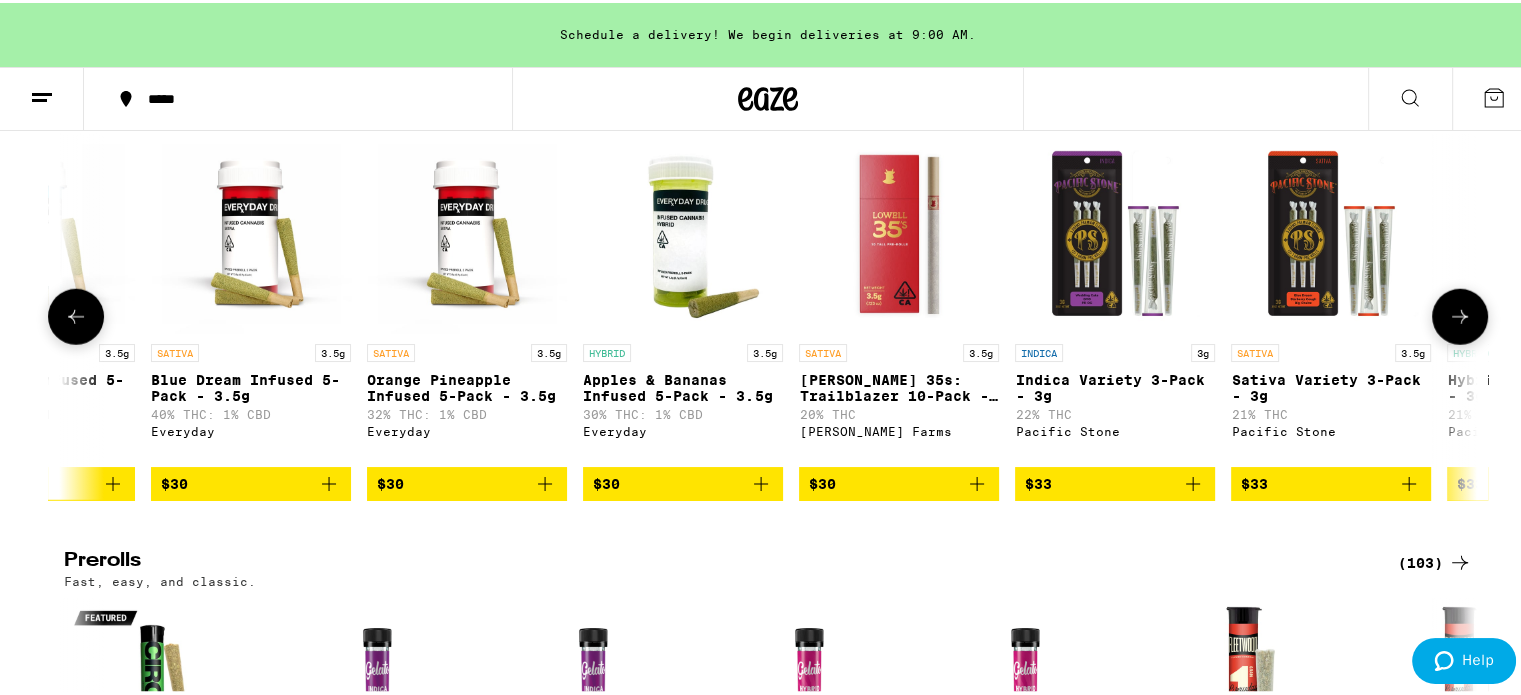 click 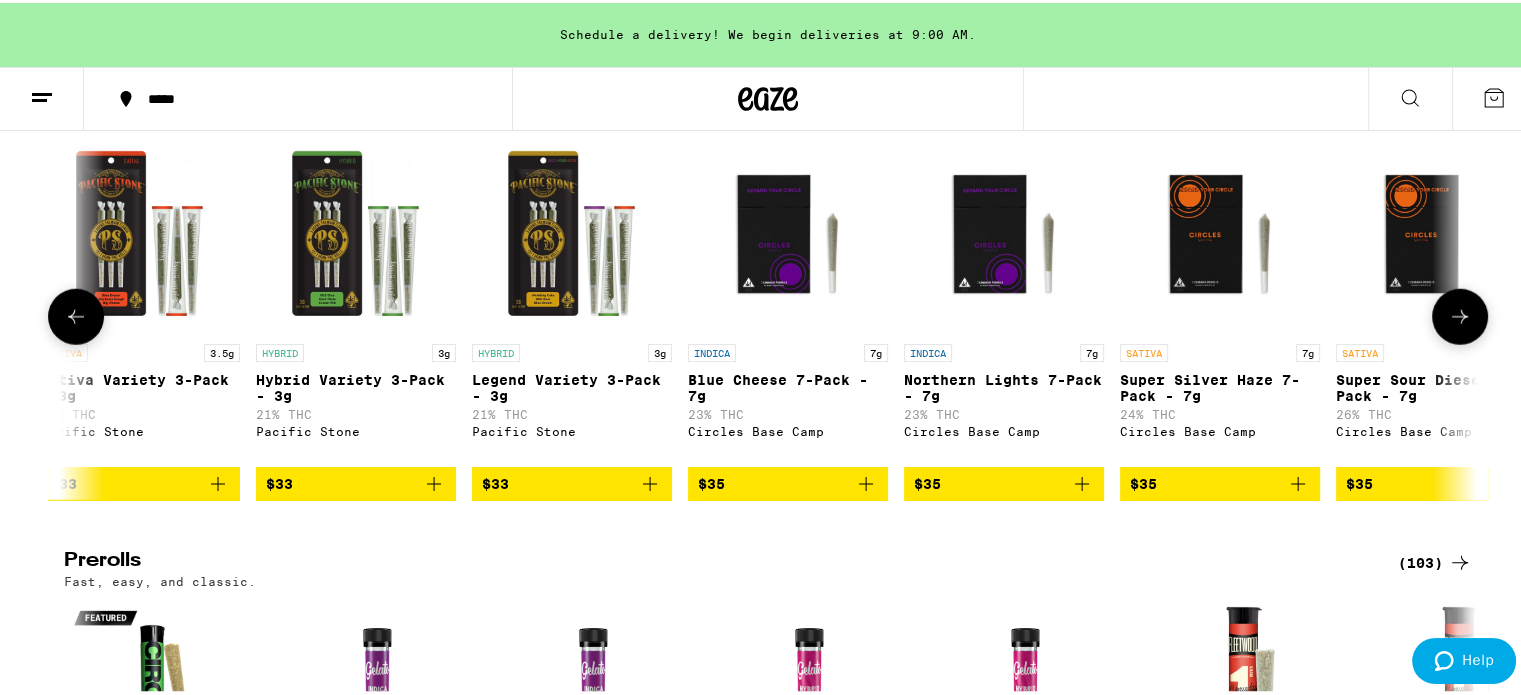 click 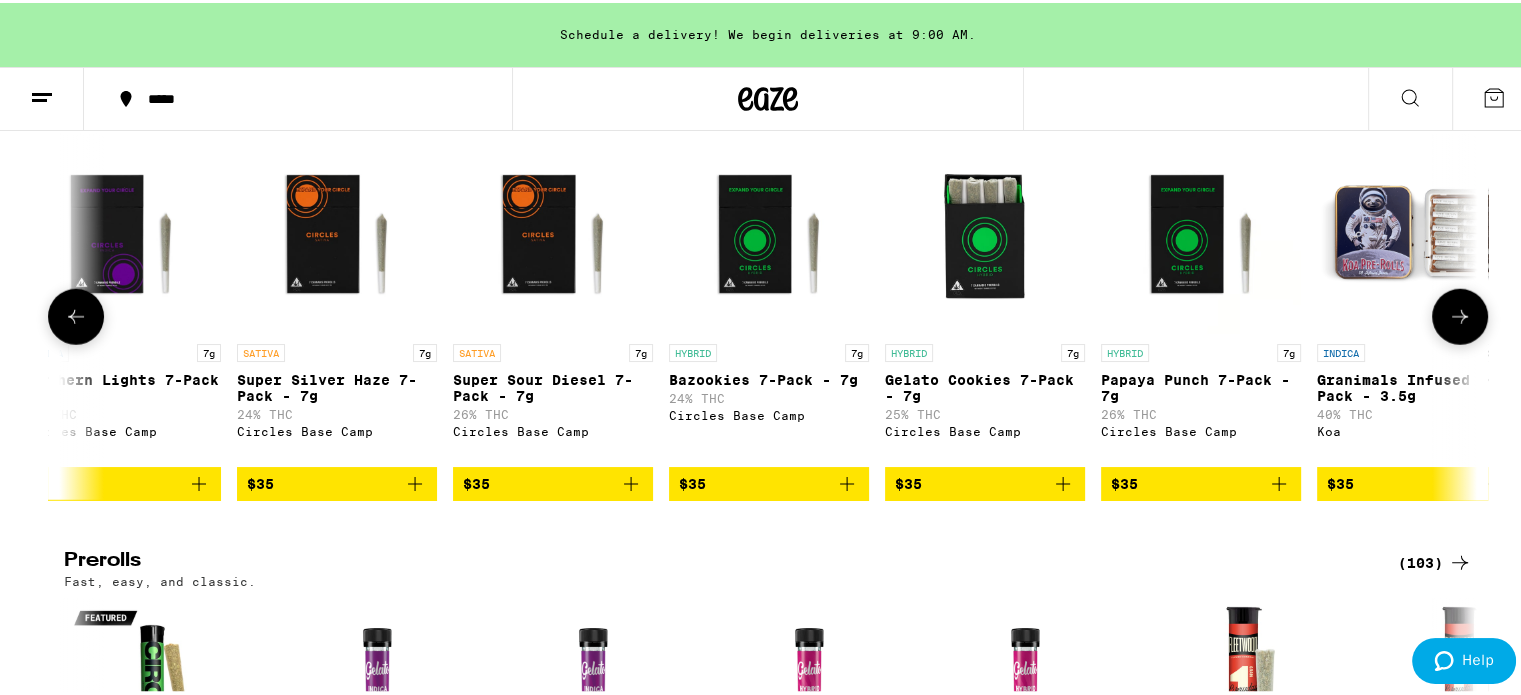 scroll, scrollTop: 0, scrollLeft: 13094, axis: horizontal 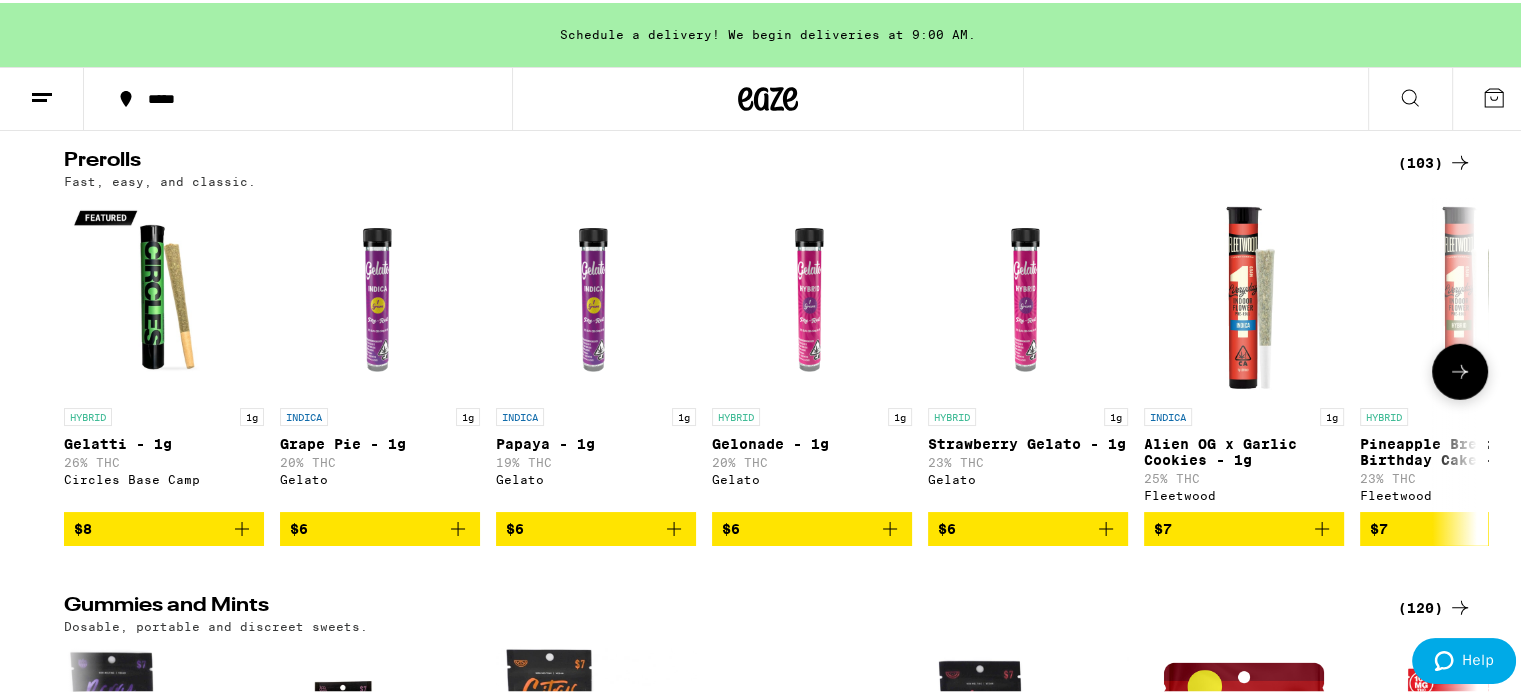 click 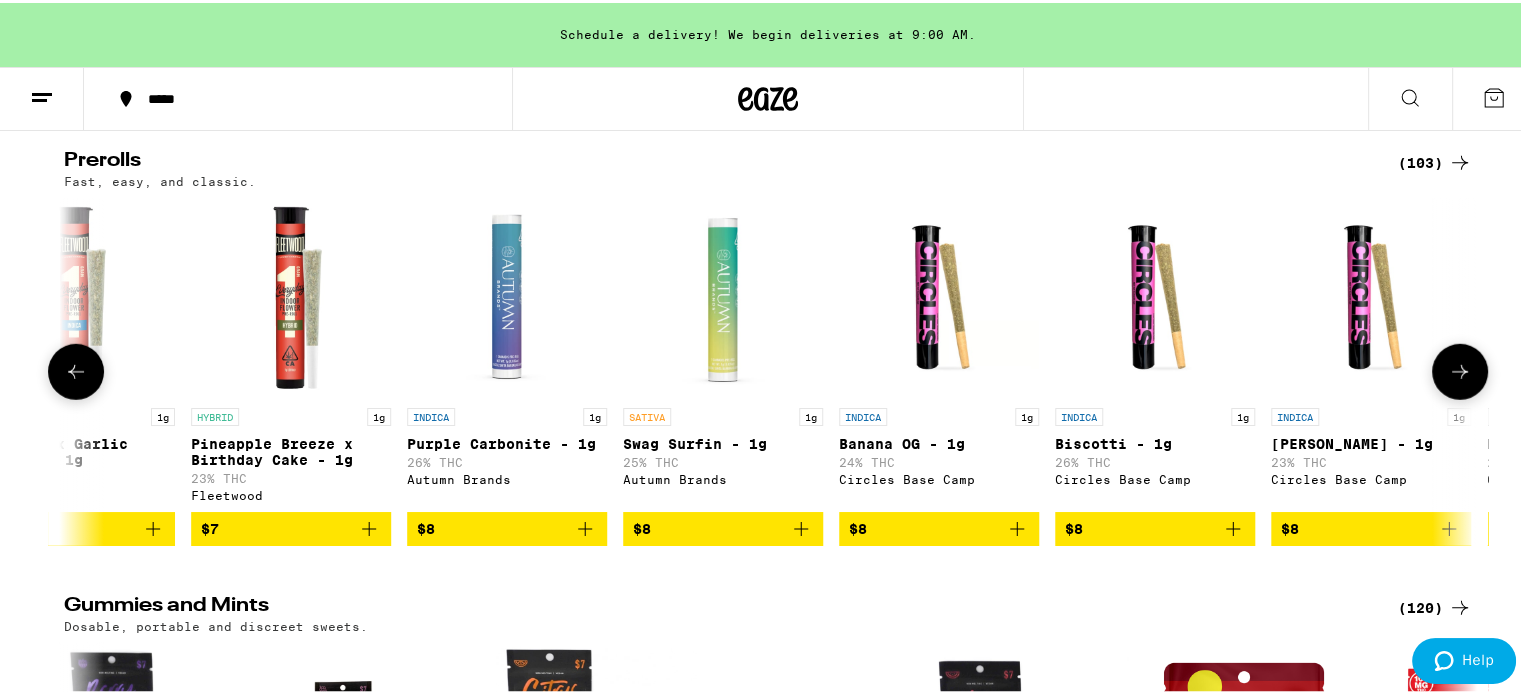 scroll, scrollTop: 0, scrollLeft: 1190, axis: horizontal 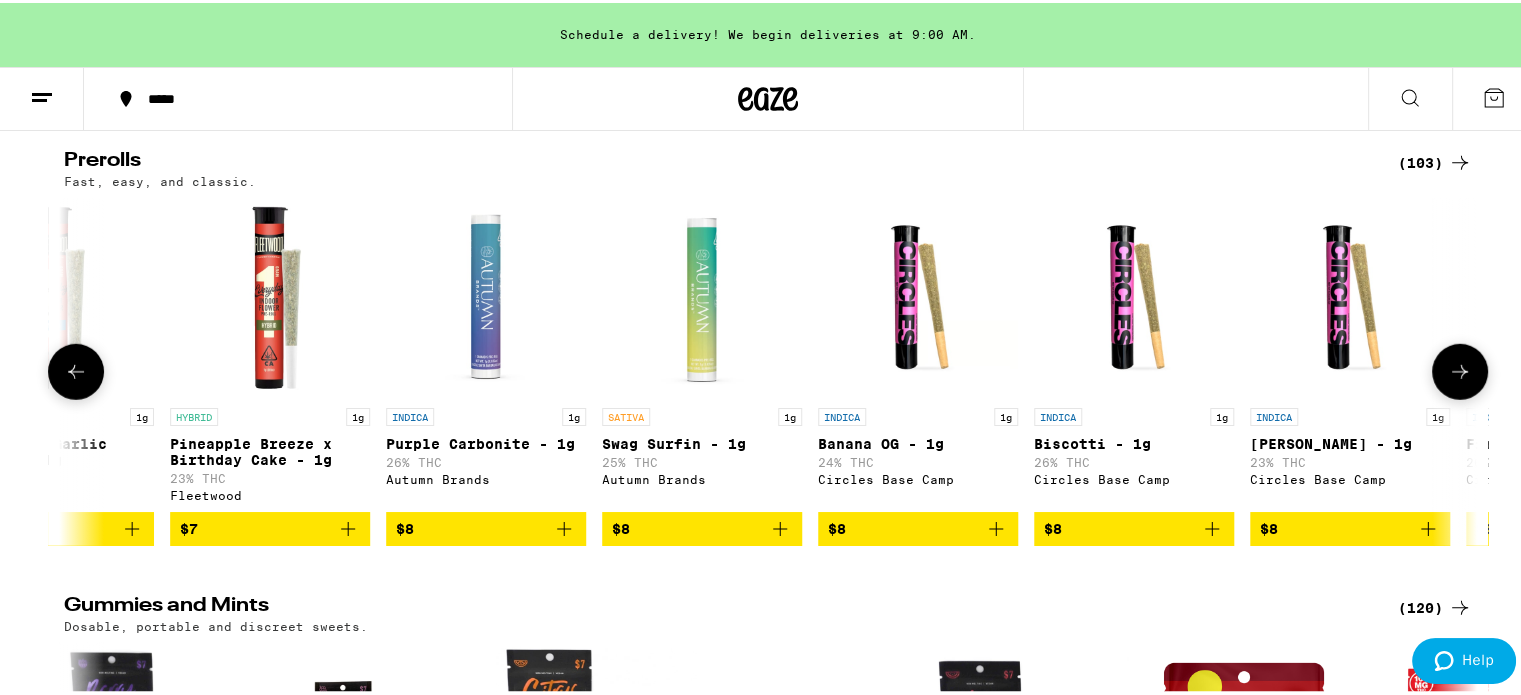 click 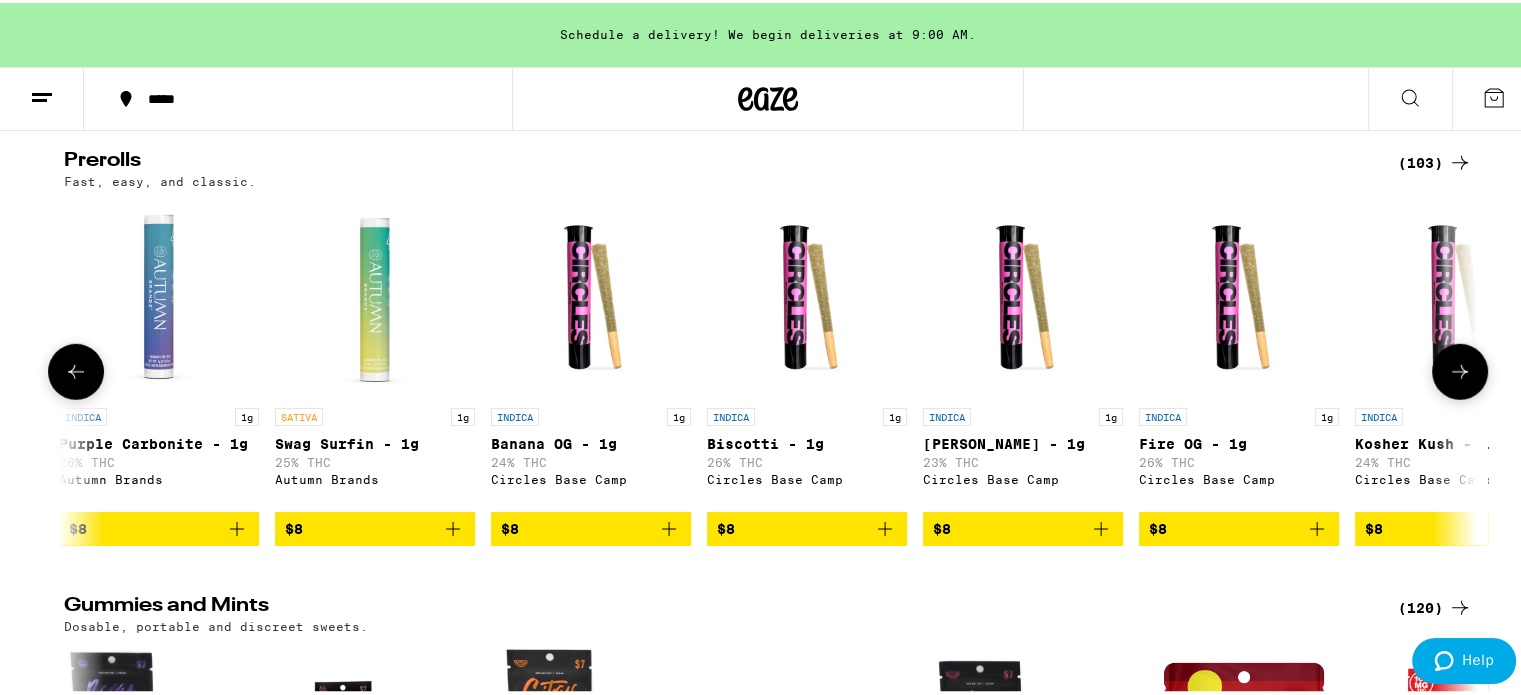 click 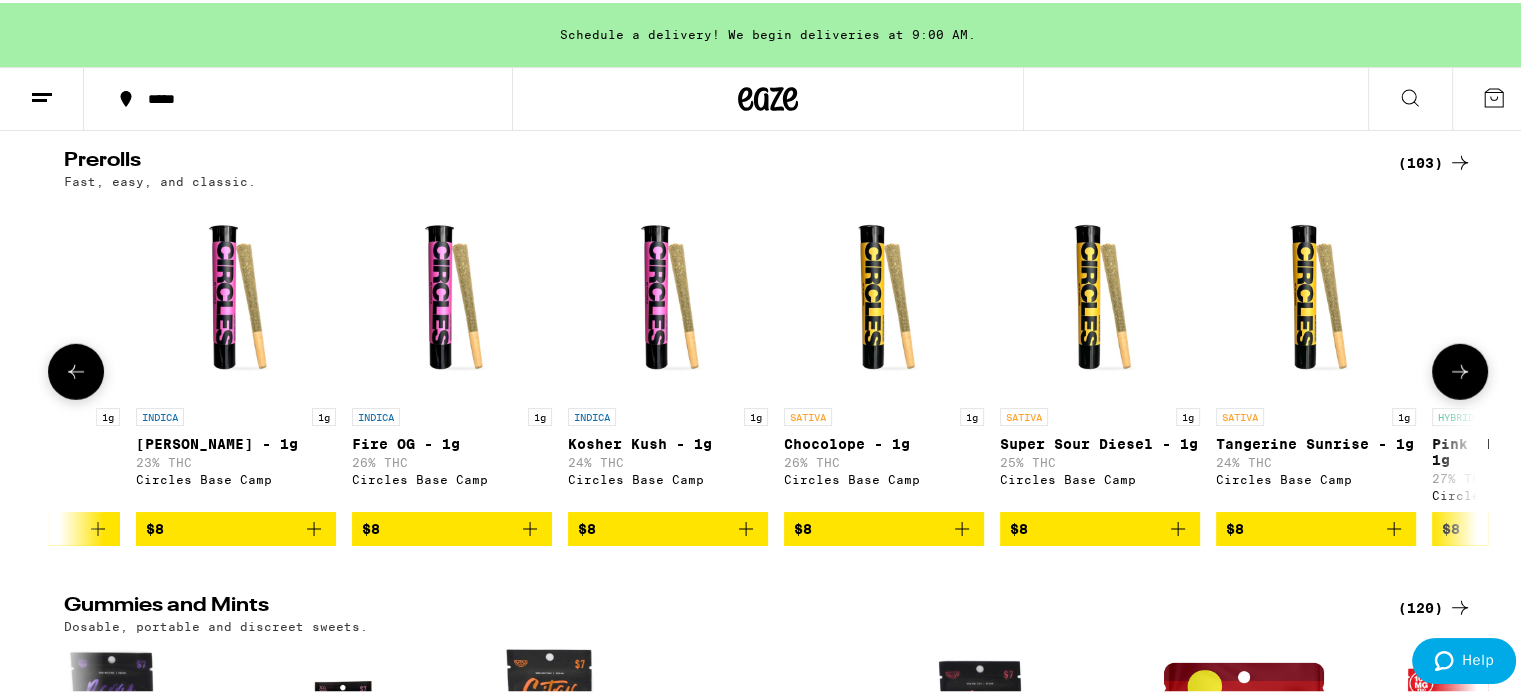 click 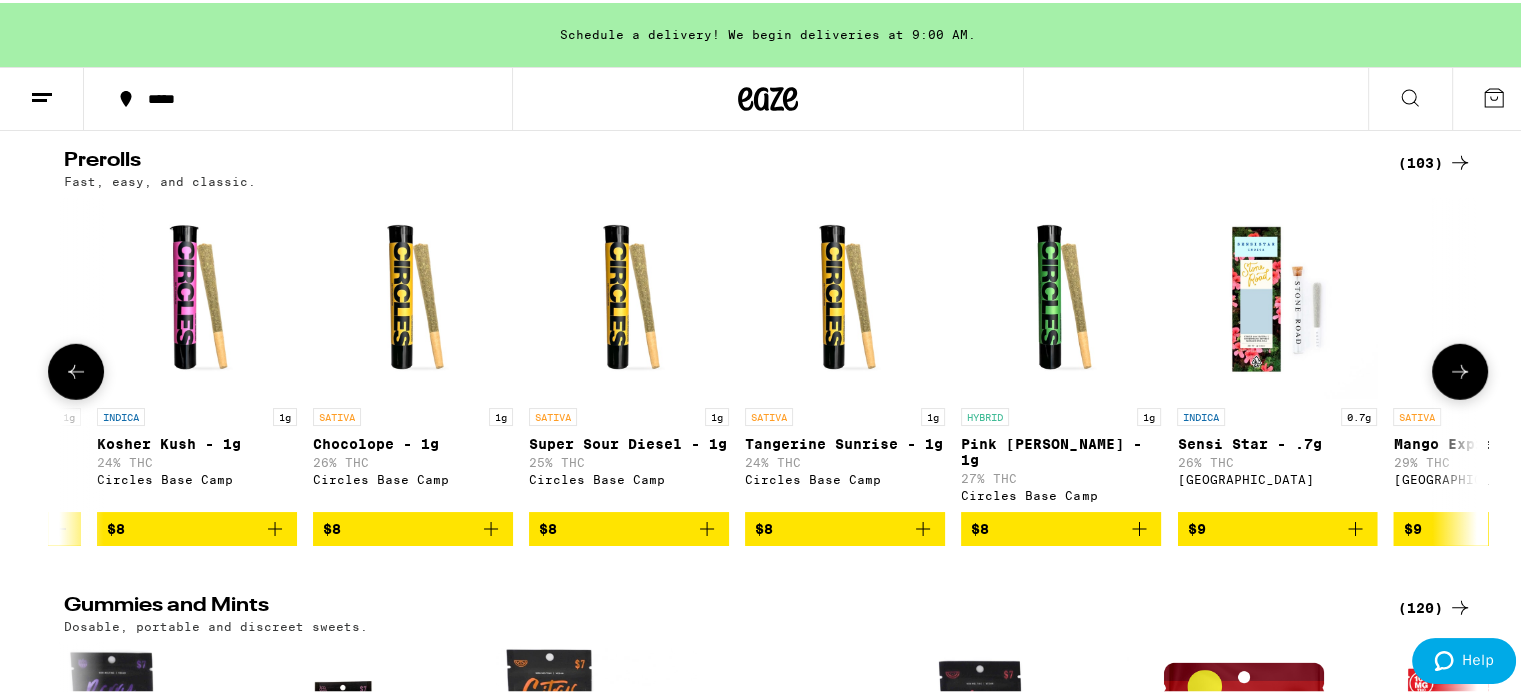 click 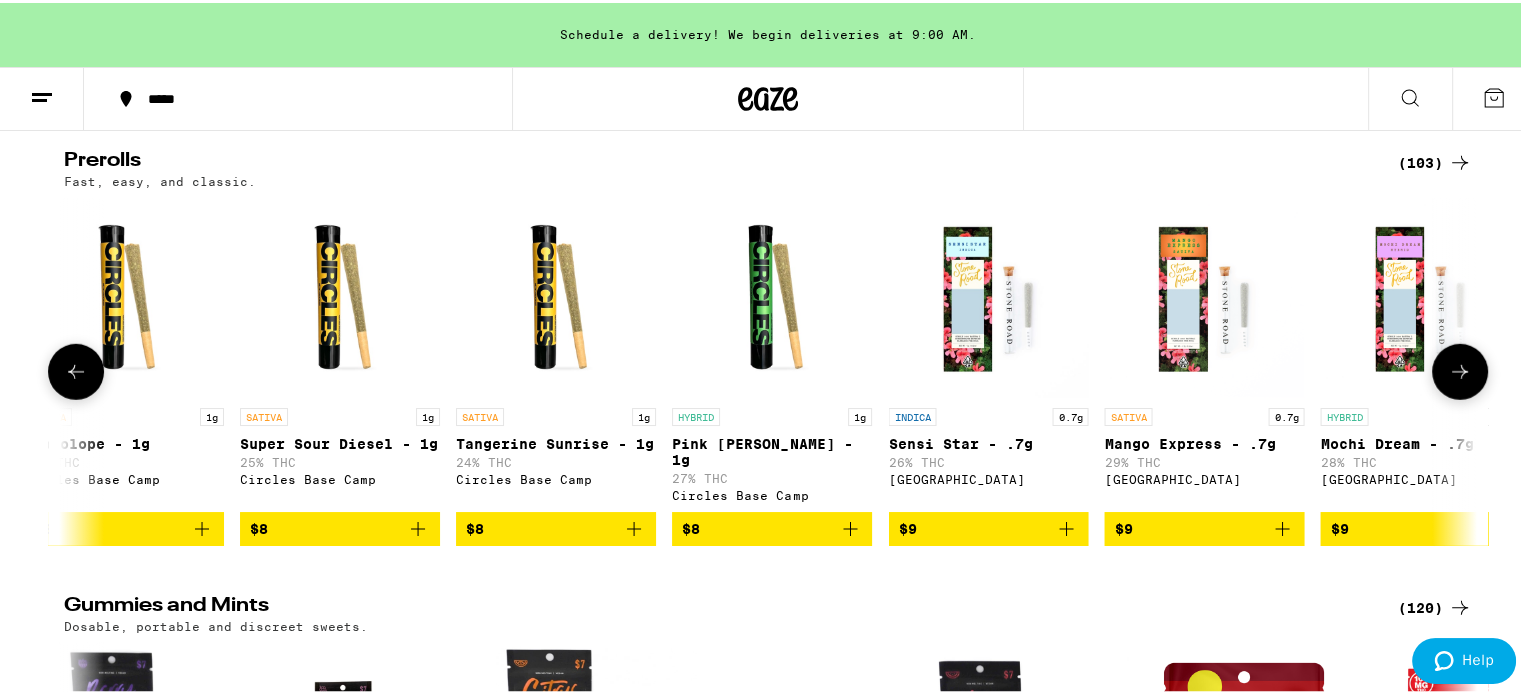 click 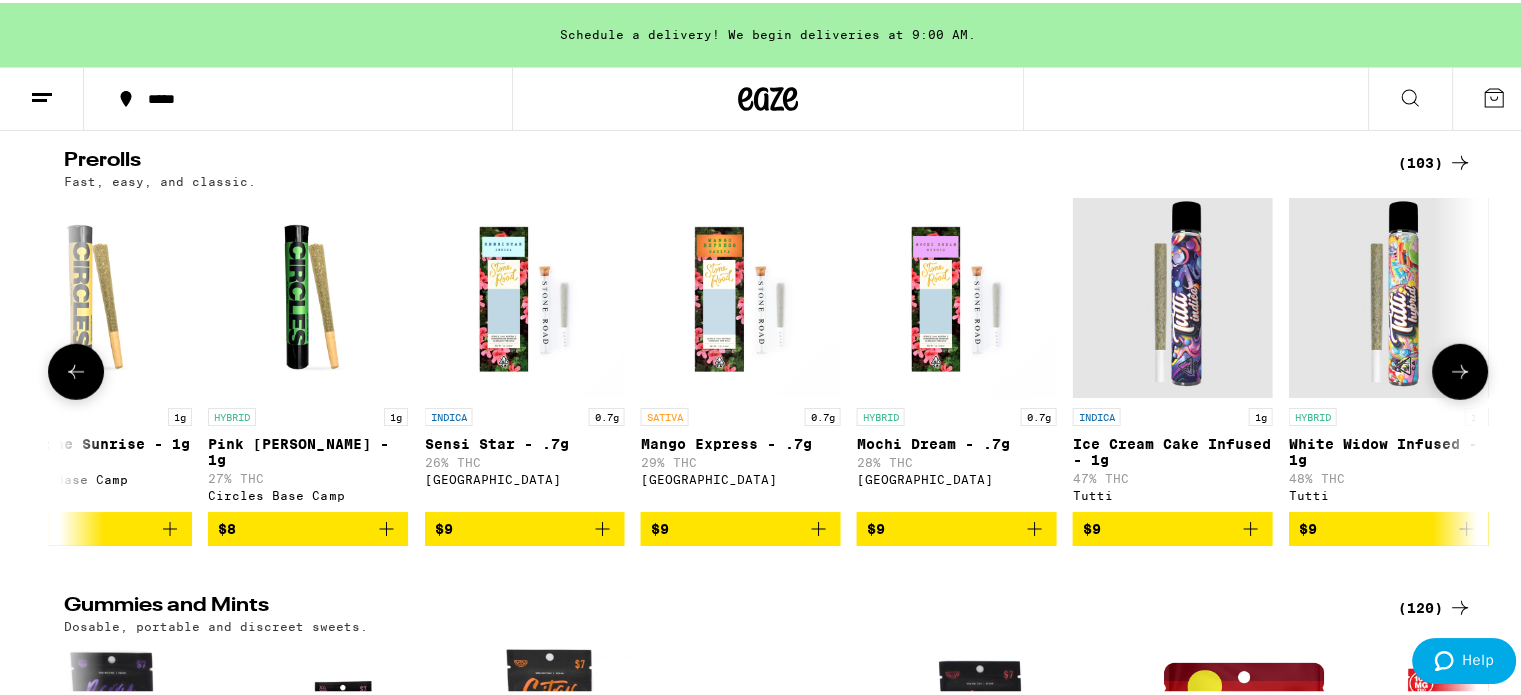 click 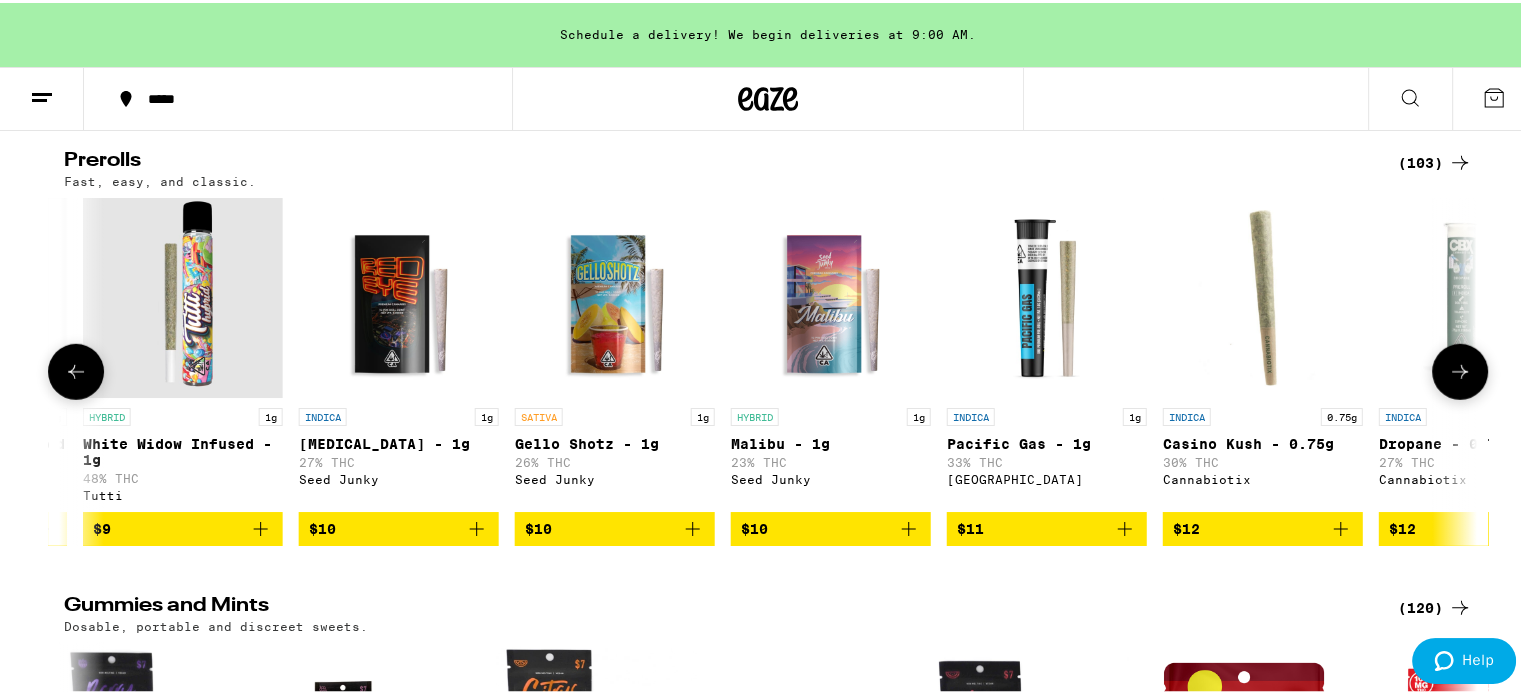 scroll, scrollTop: 0, scrollLeft: 4860, axis: horizontal 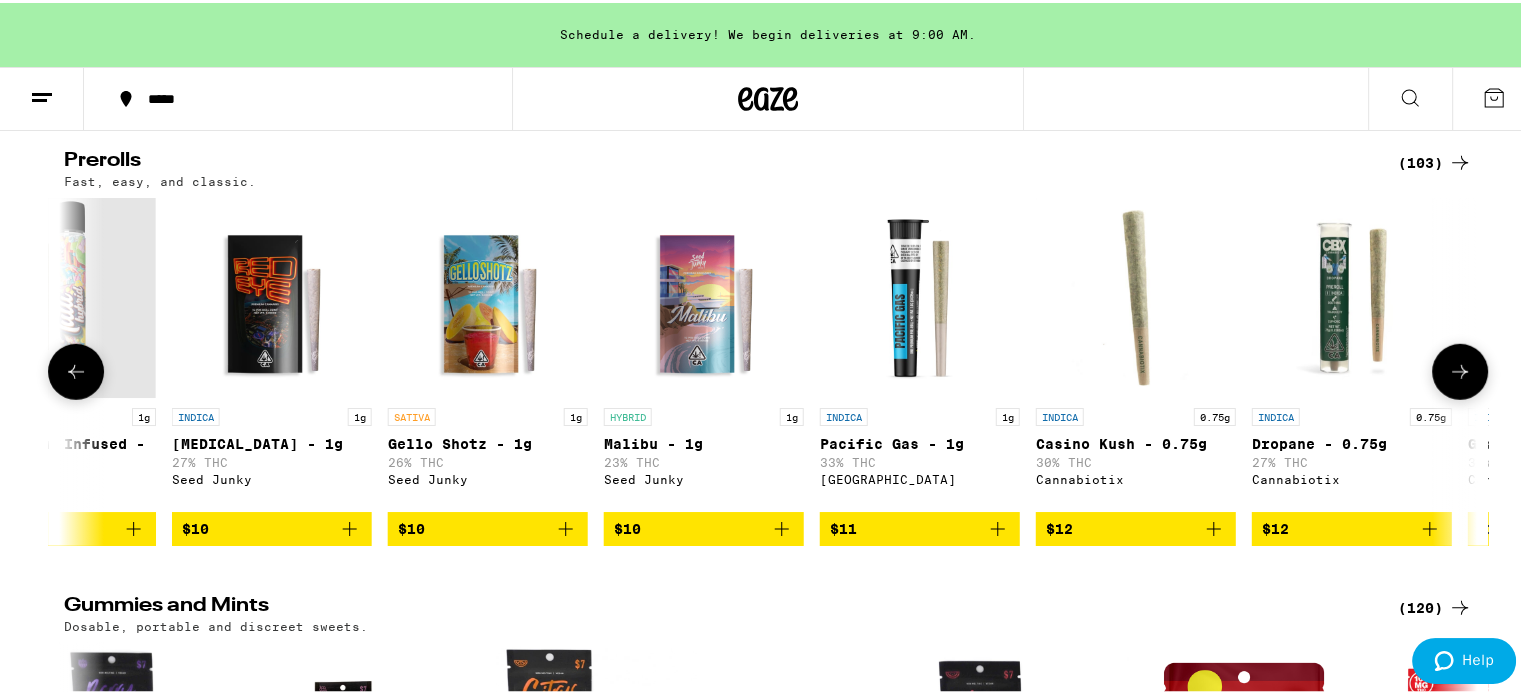 click 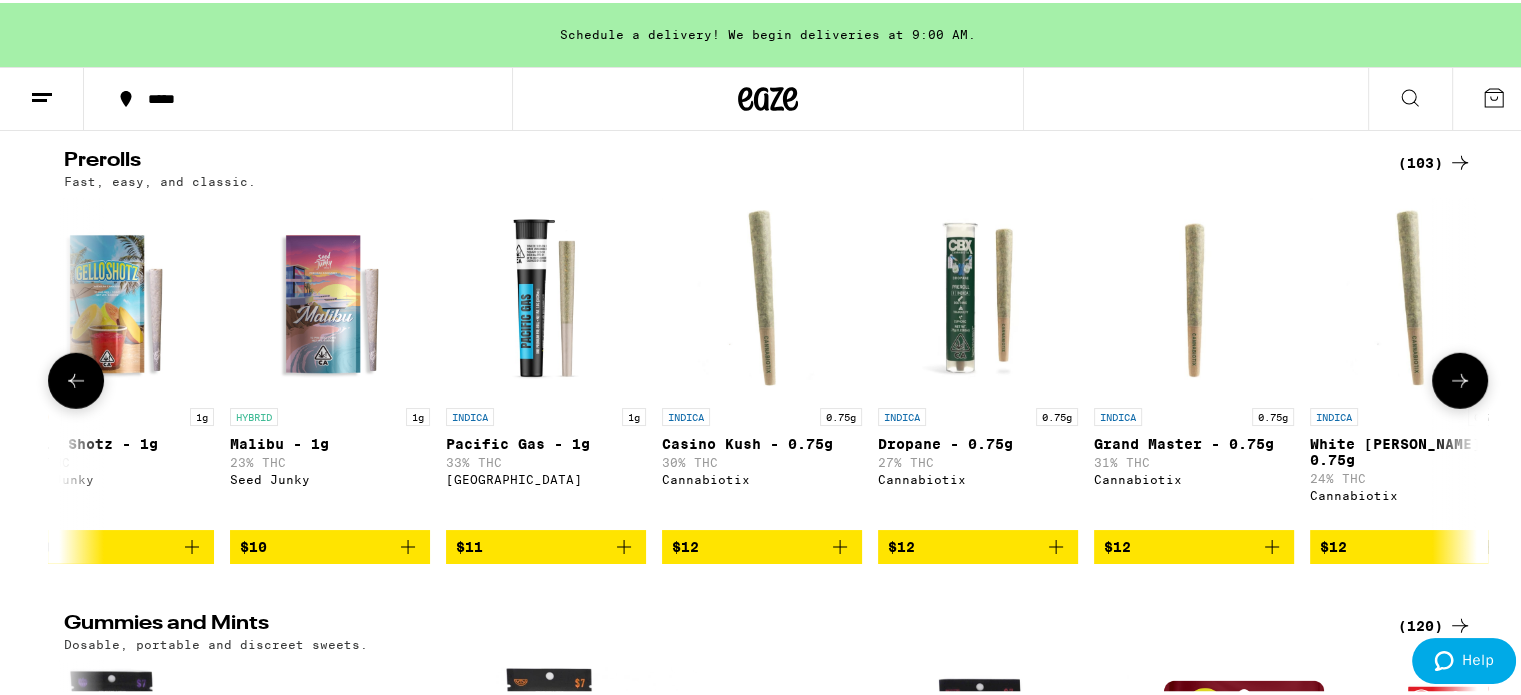 click at bounding box center (1460, 378) 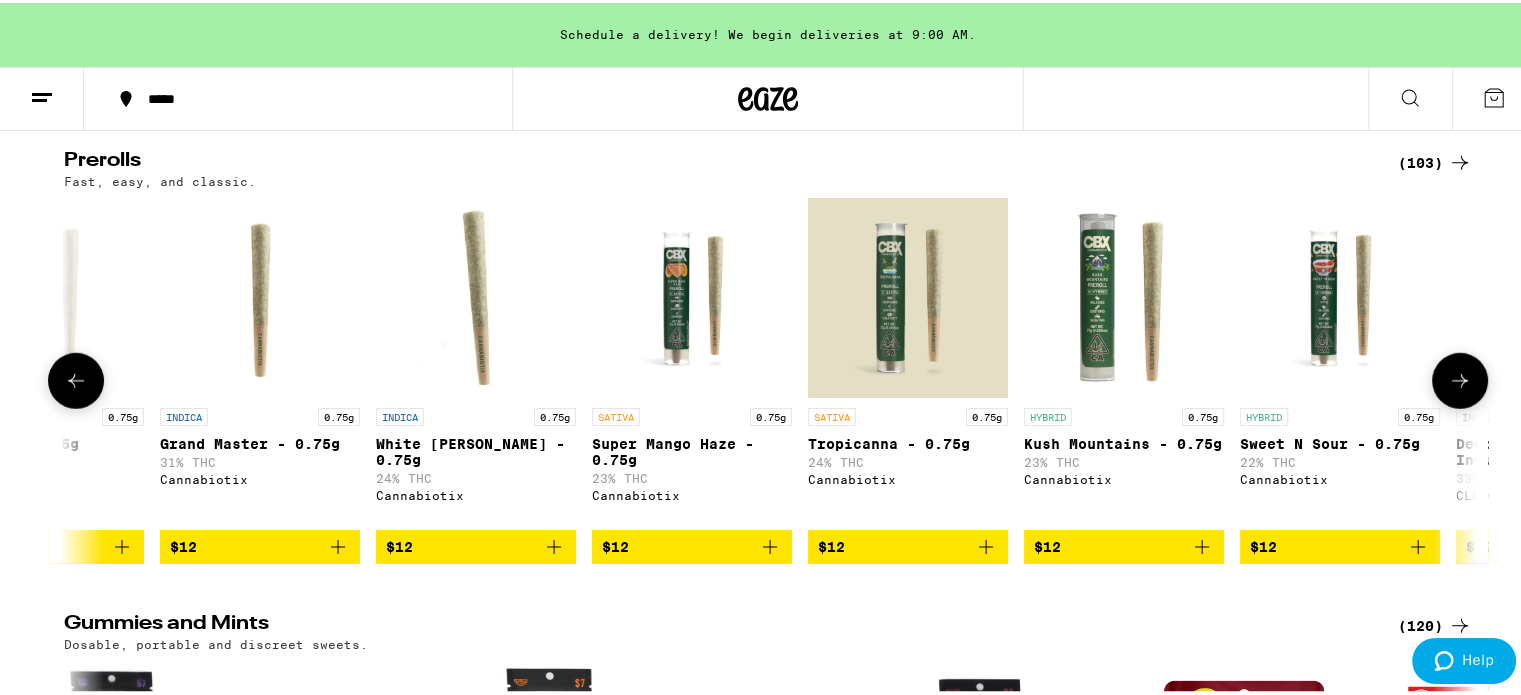 click at bounding box center (1460, 378) 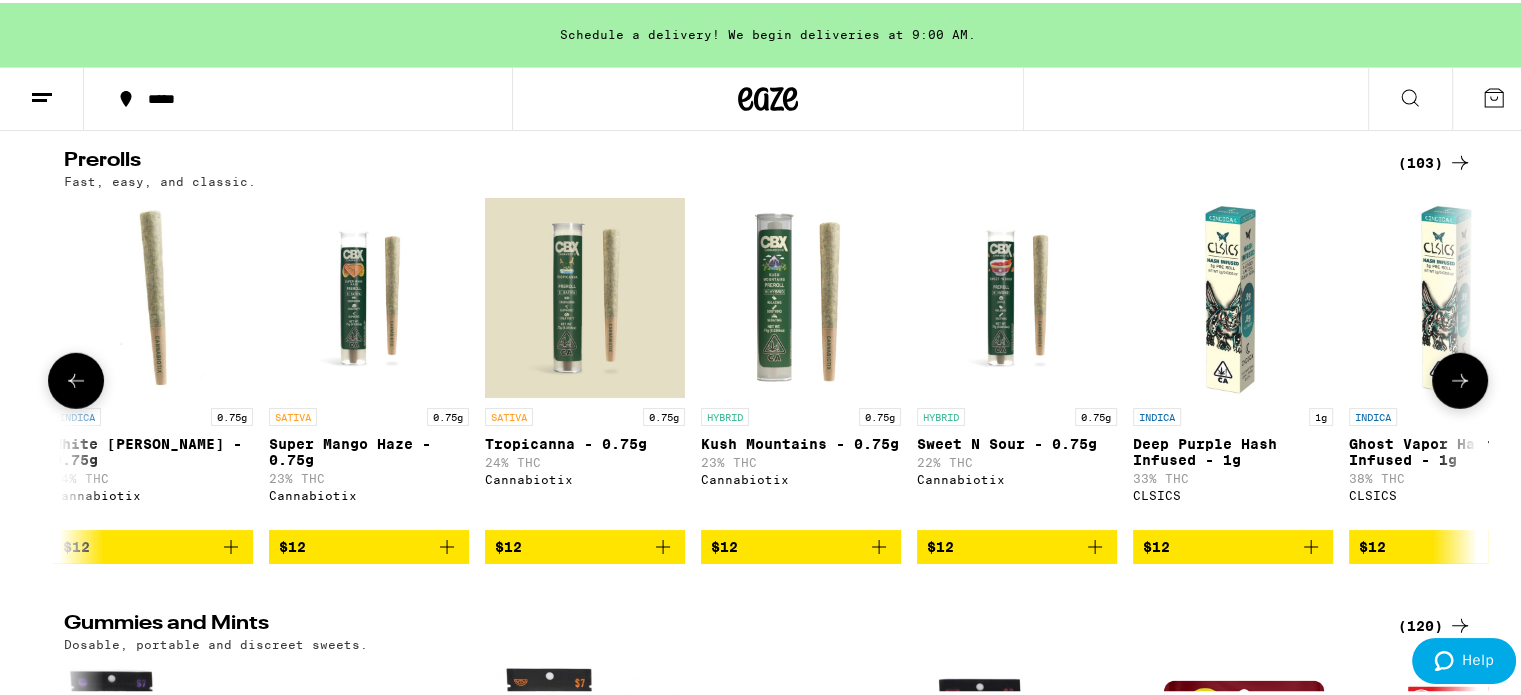 click at bounding box center [1460, 378] 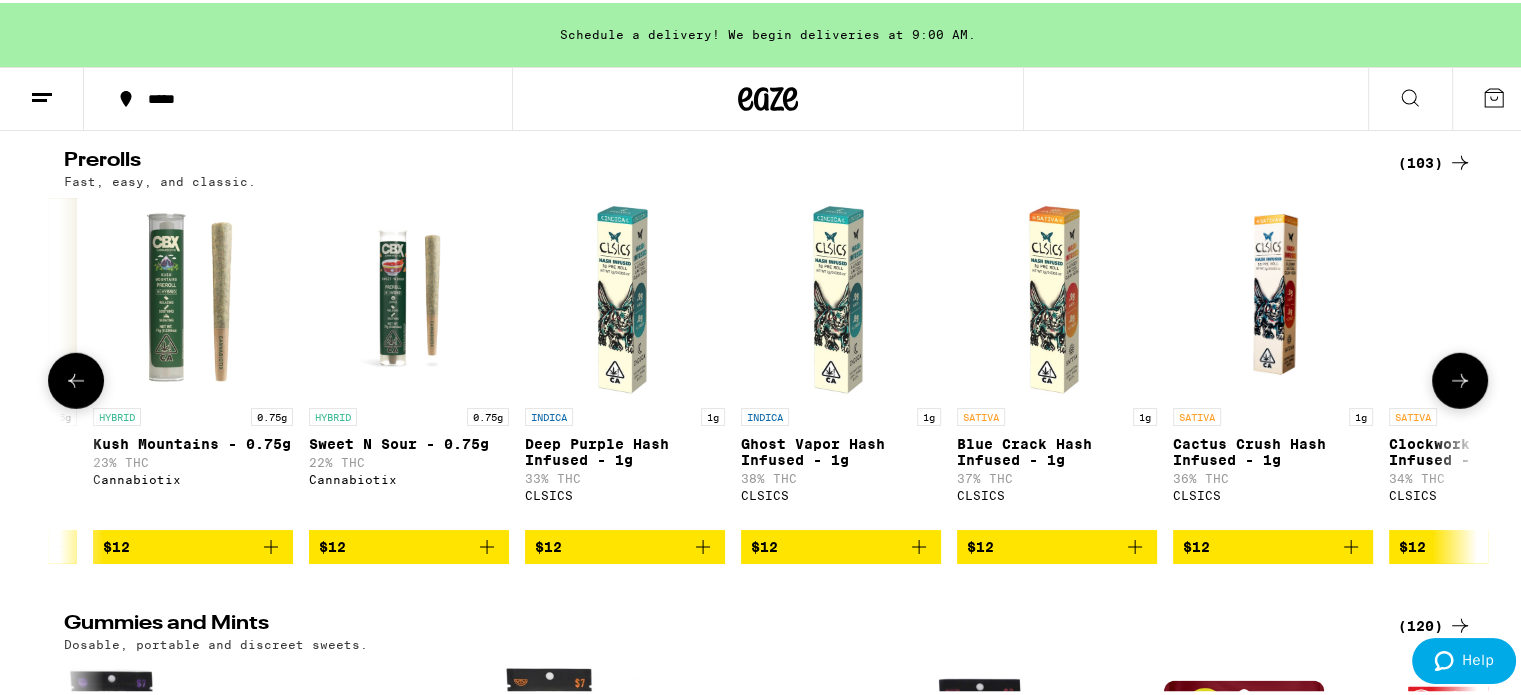 click at bounding box center (1460, 378) 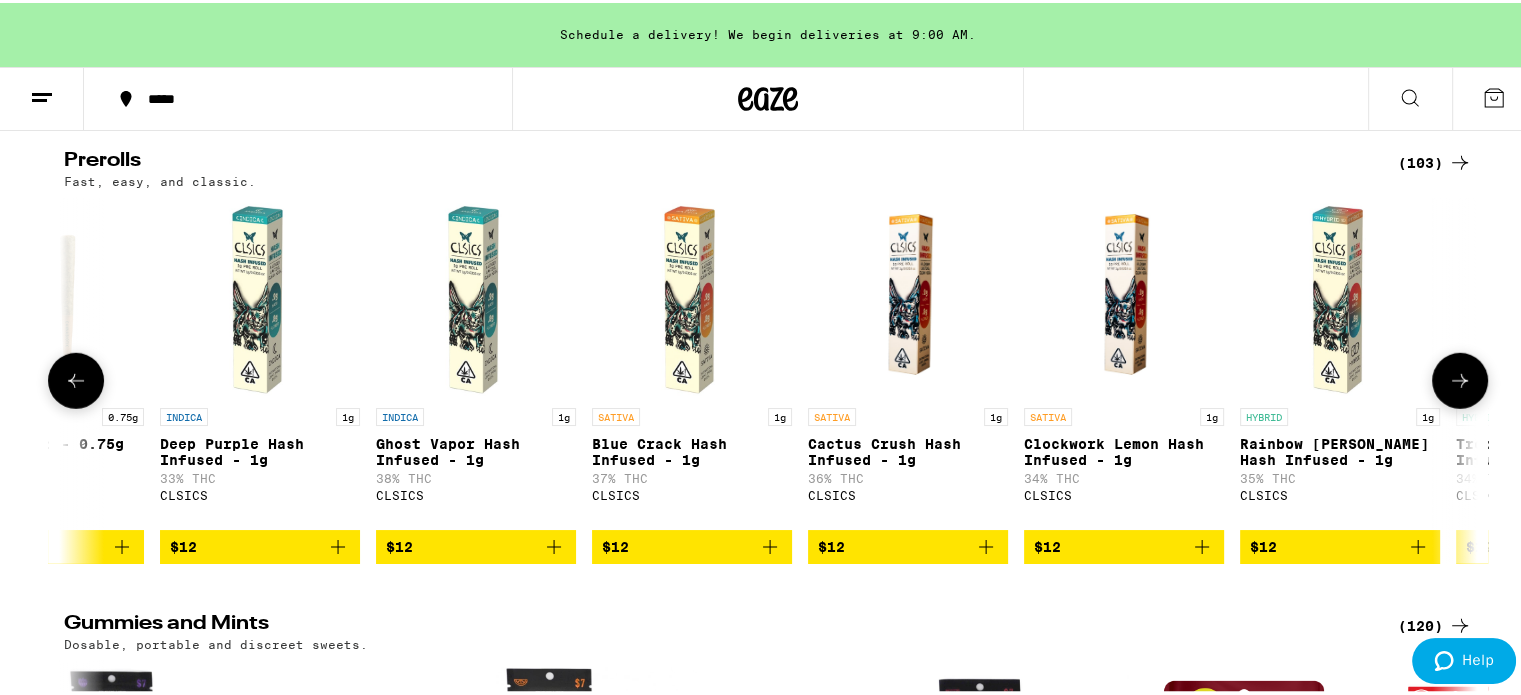 click at bounding box center [1460, 378] 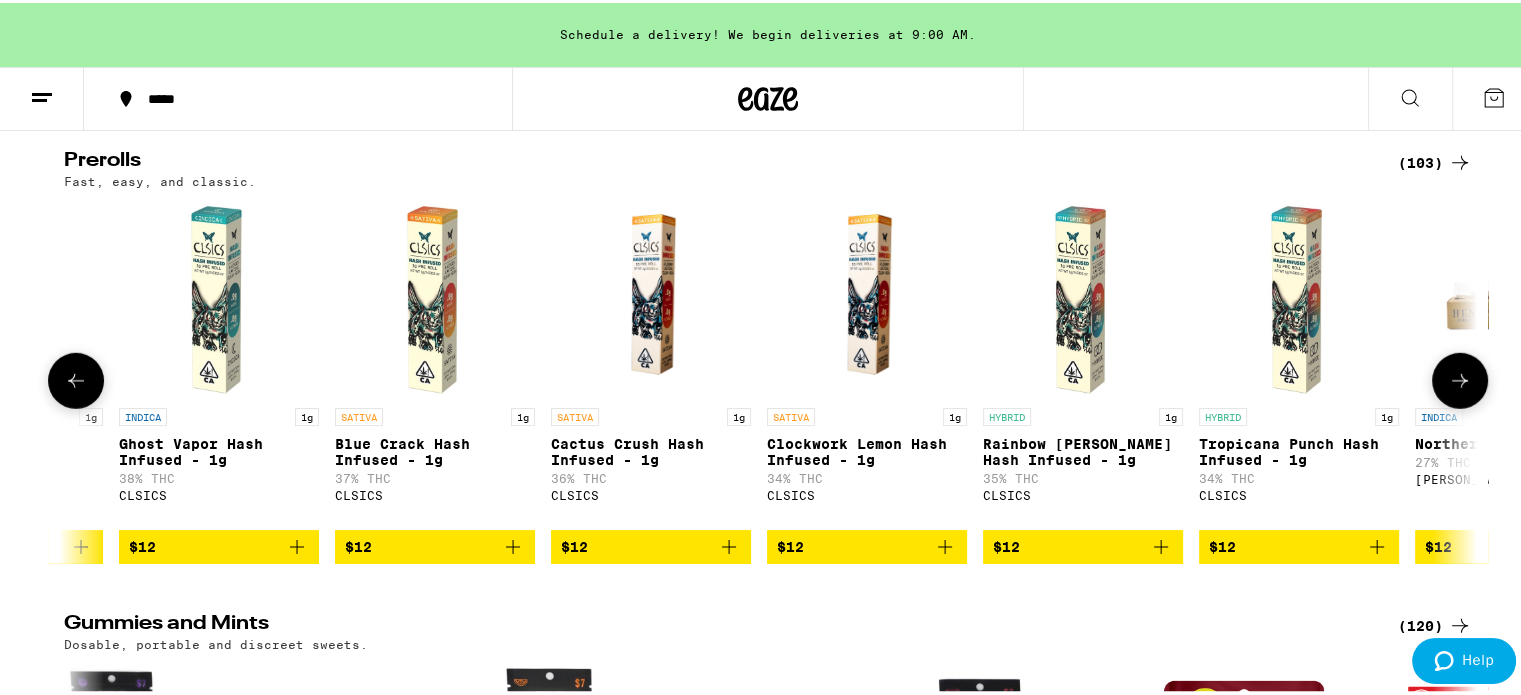 click at bounding box center [1460, 378] 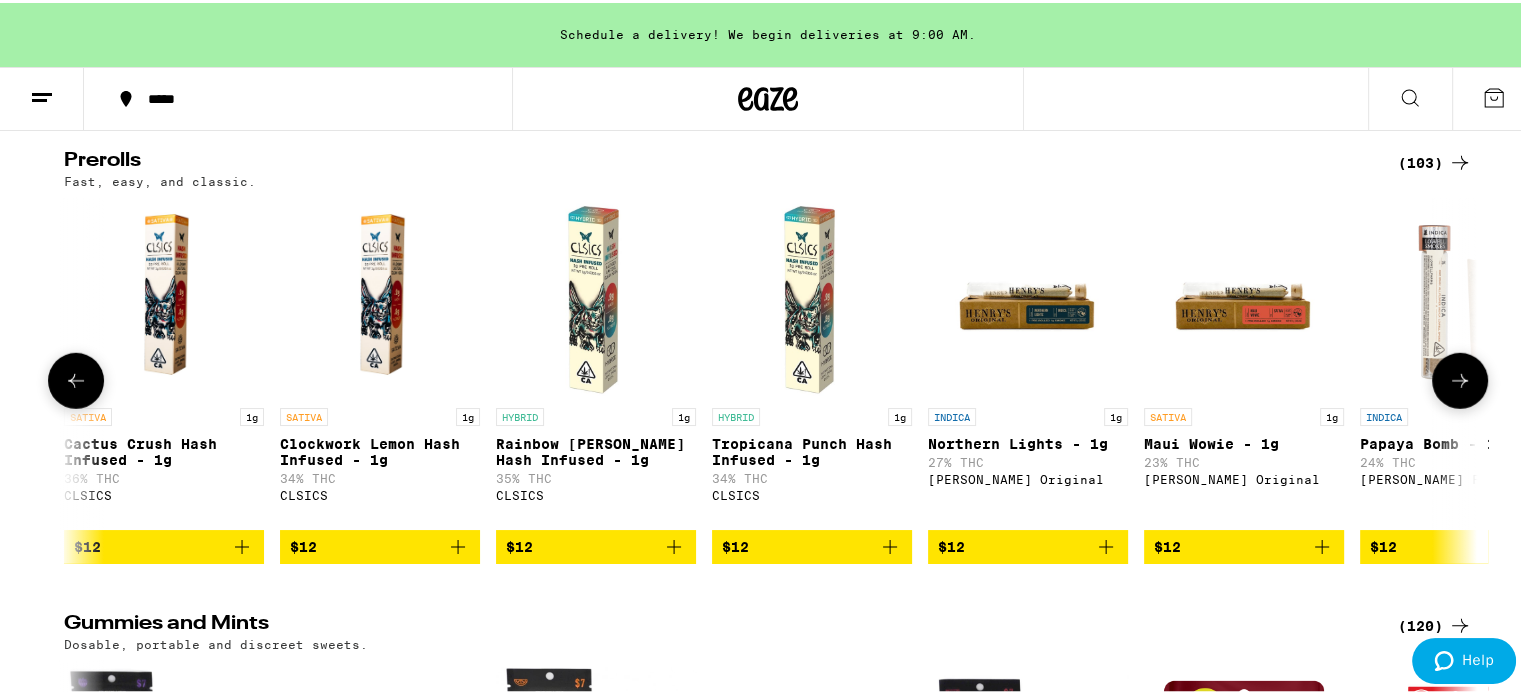 click at bounding box center (1460, 378) 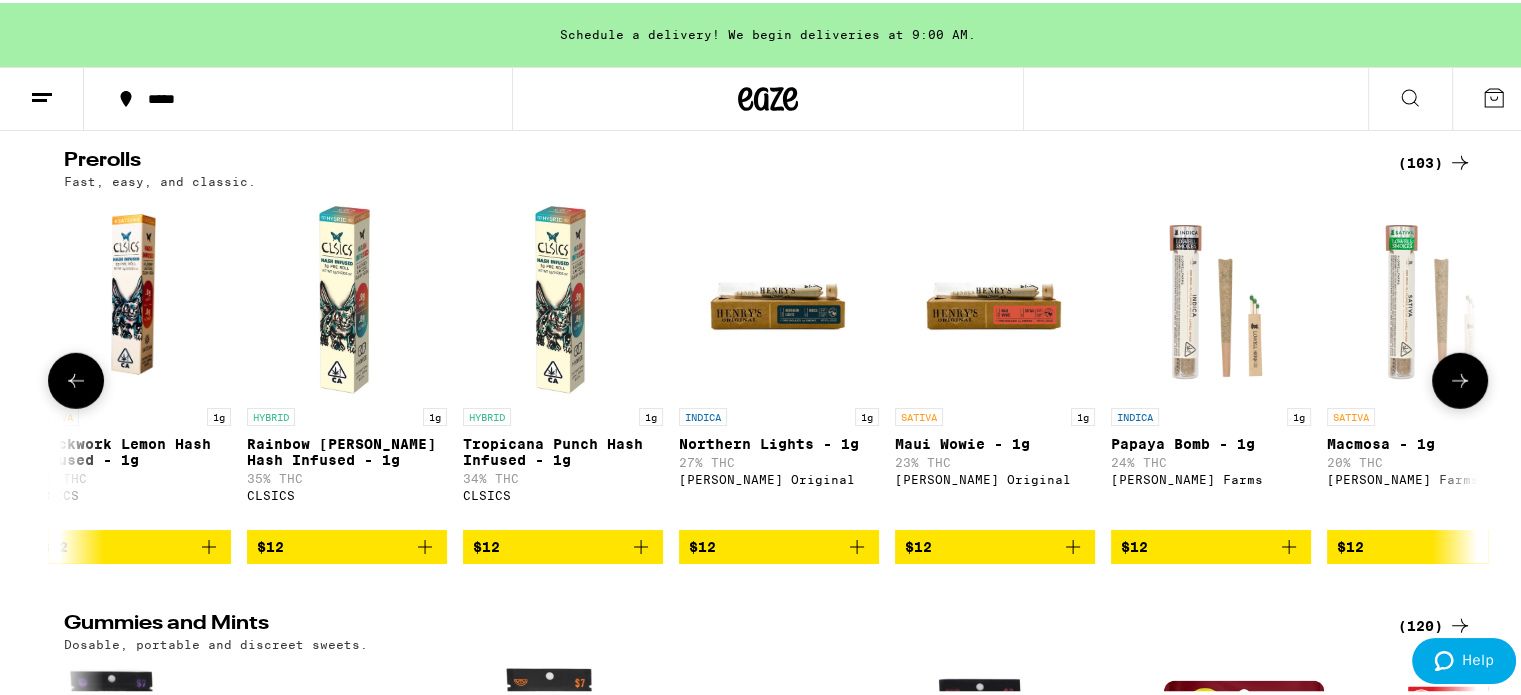 click at bounding box center (1460, 378) 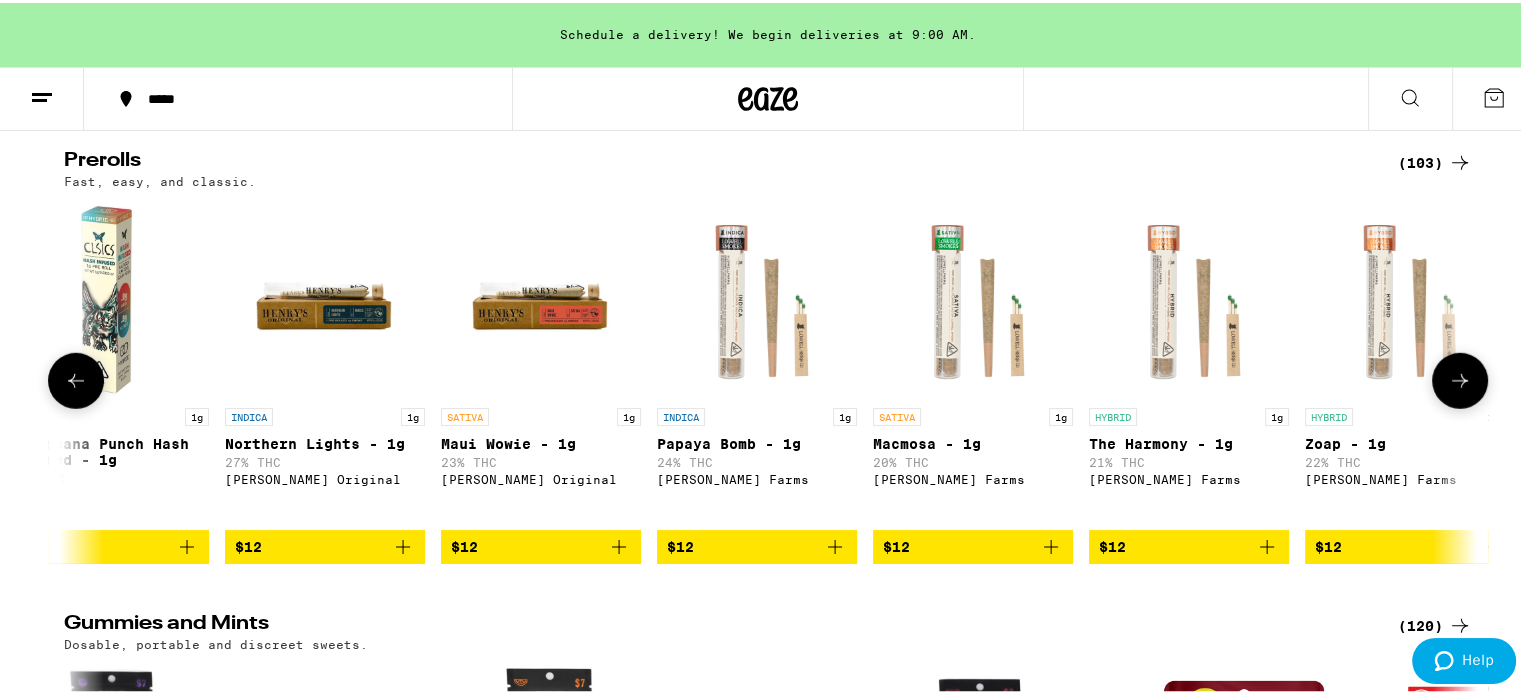 click at bounding box center [1460, 378] 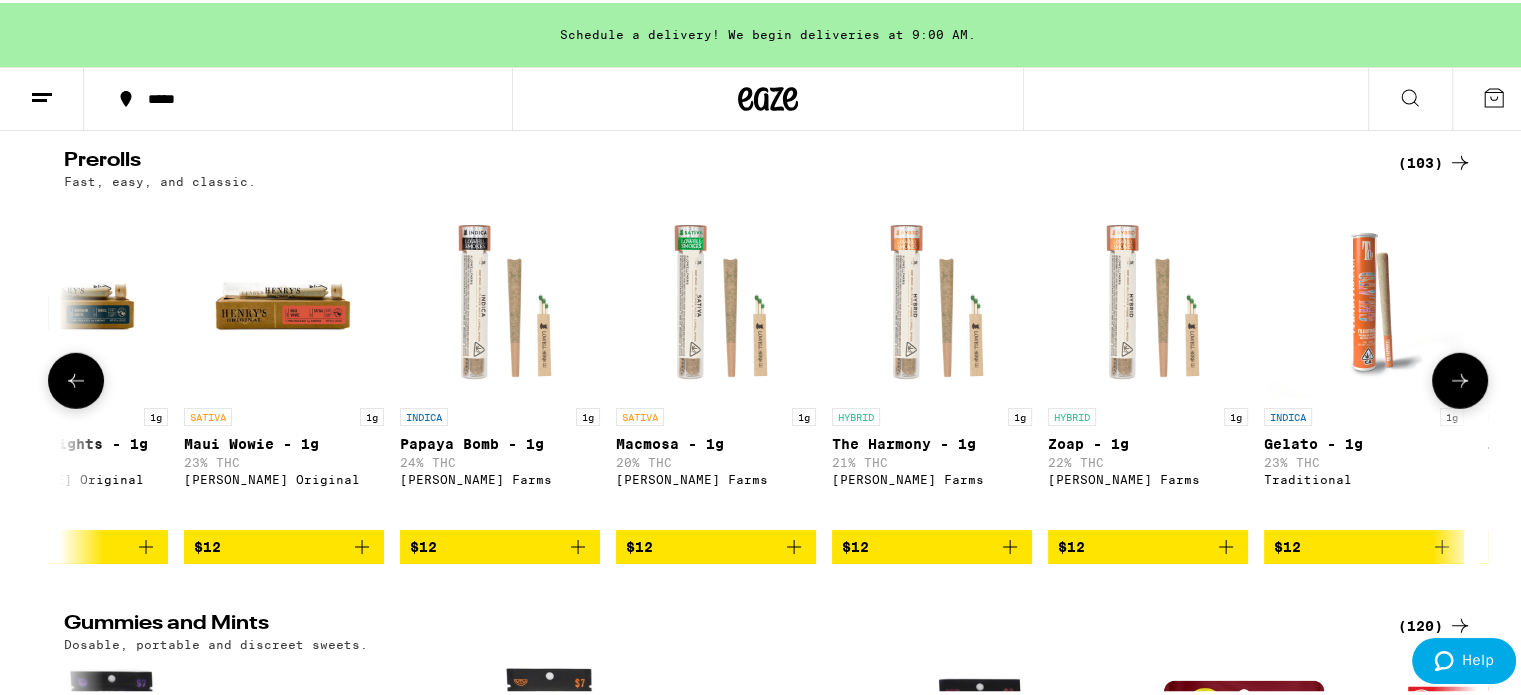 click at bounding box center [1460, 378] 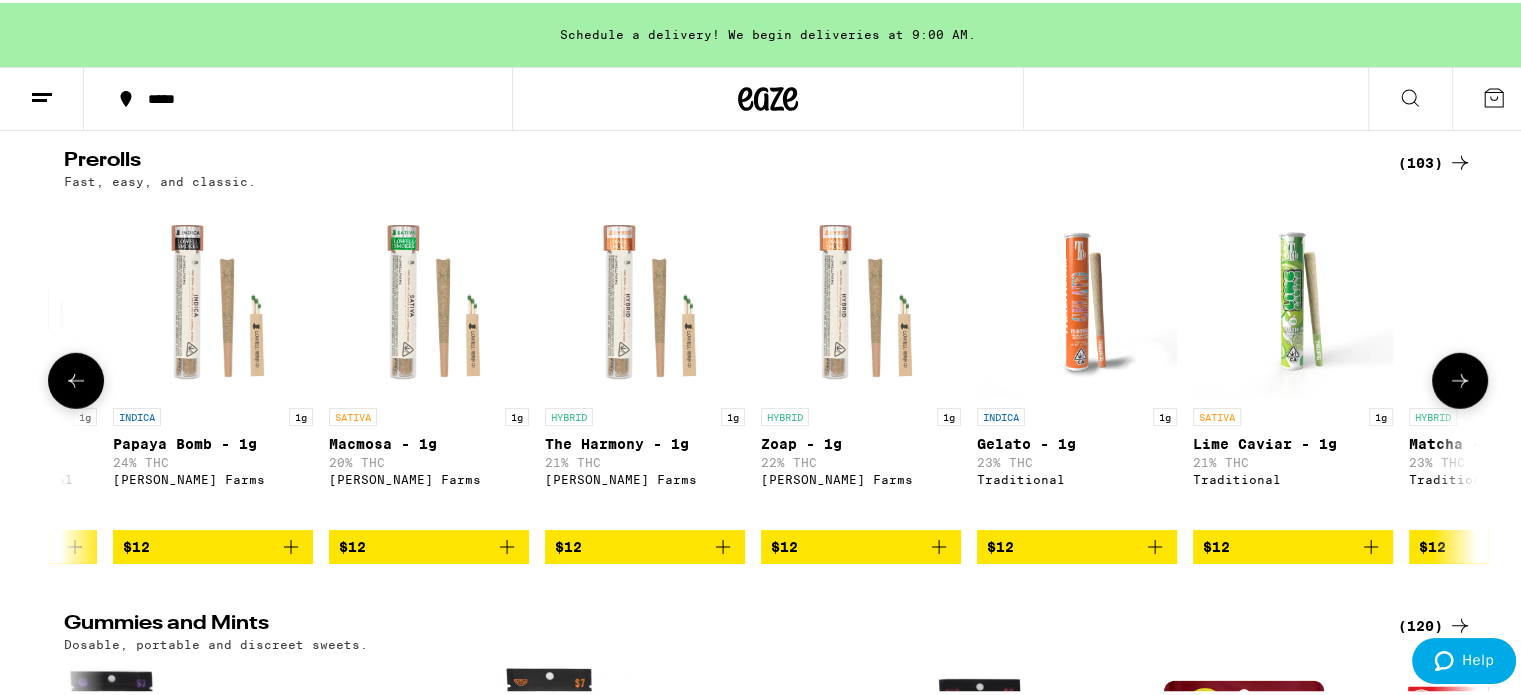 click at bounding box center (1460, 378) 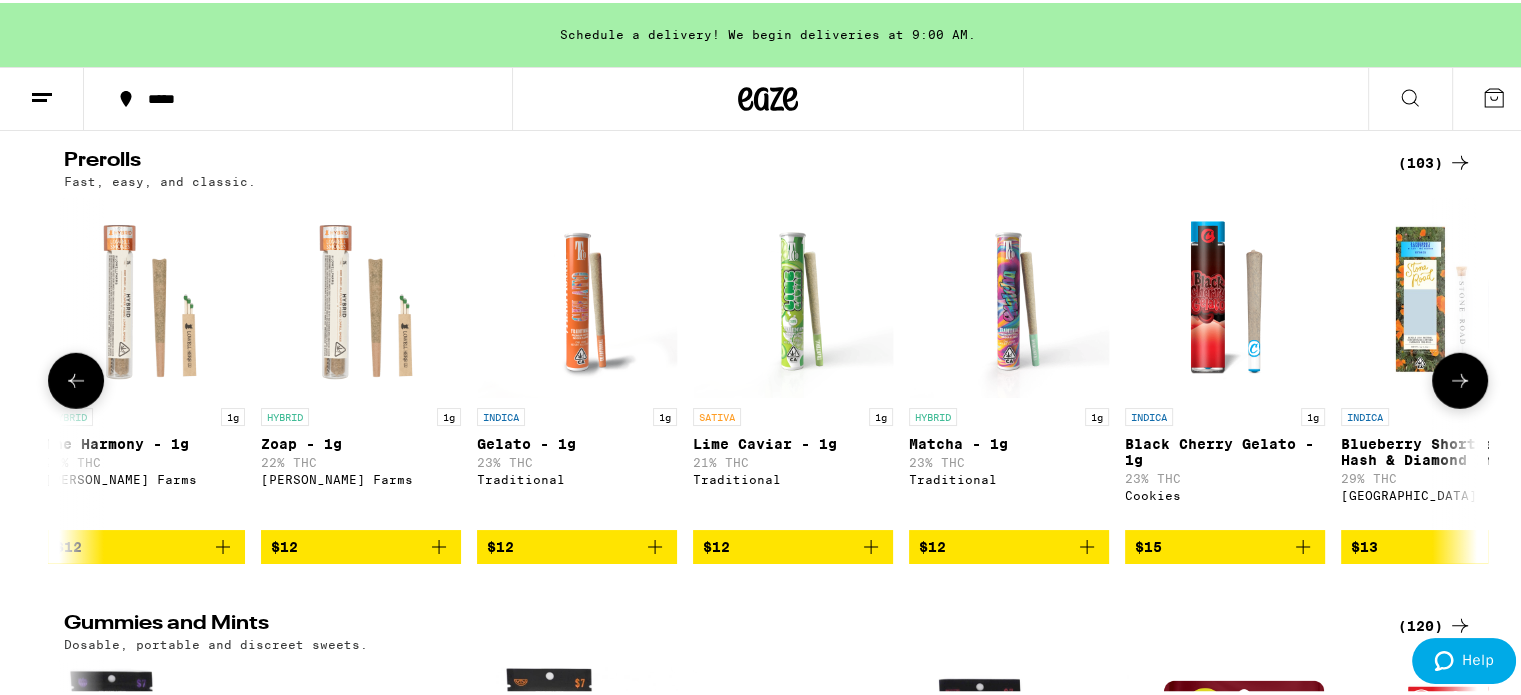 click at bounding box center (1460, 378) 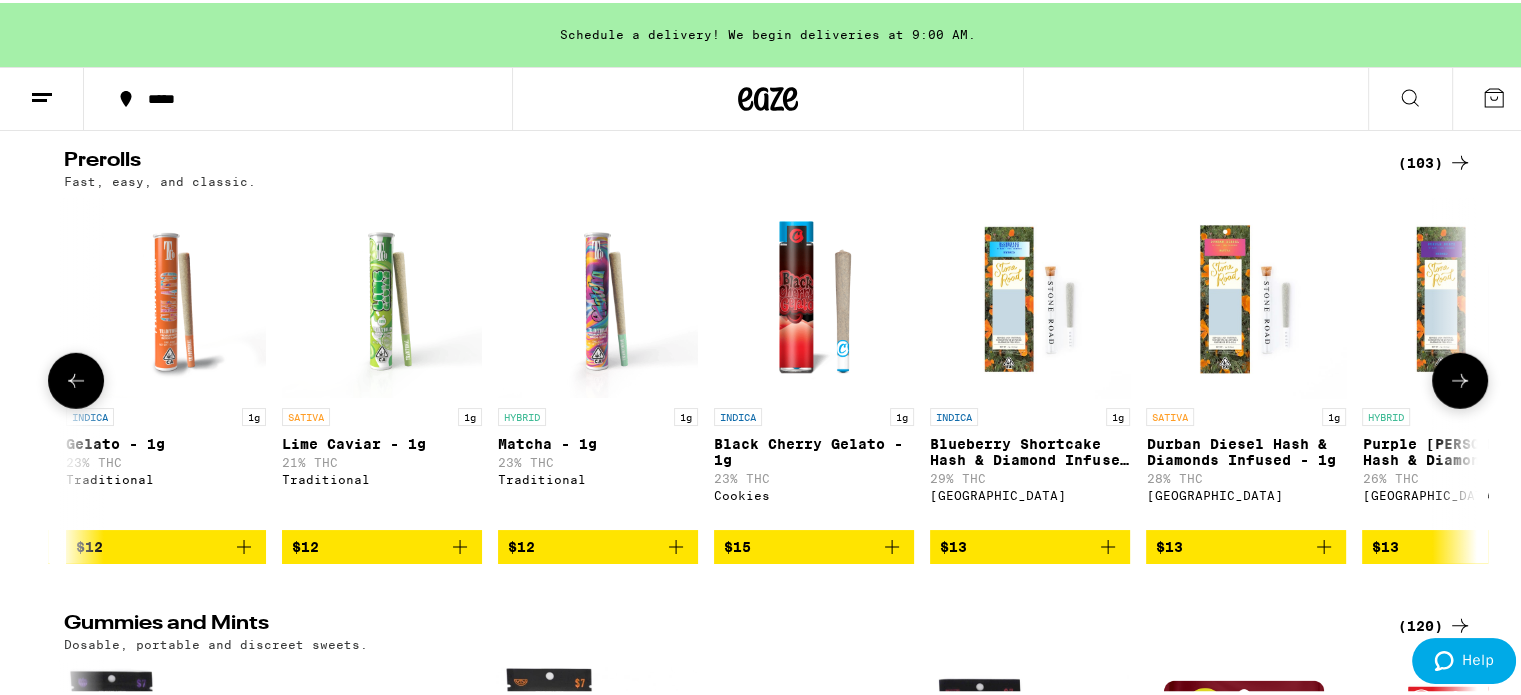 click at bounding box center (1460, 378) 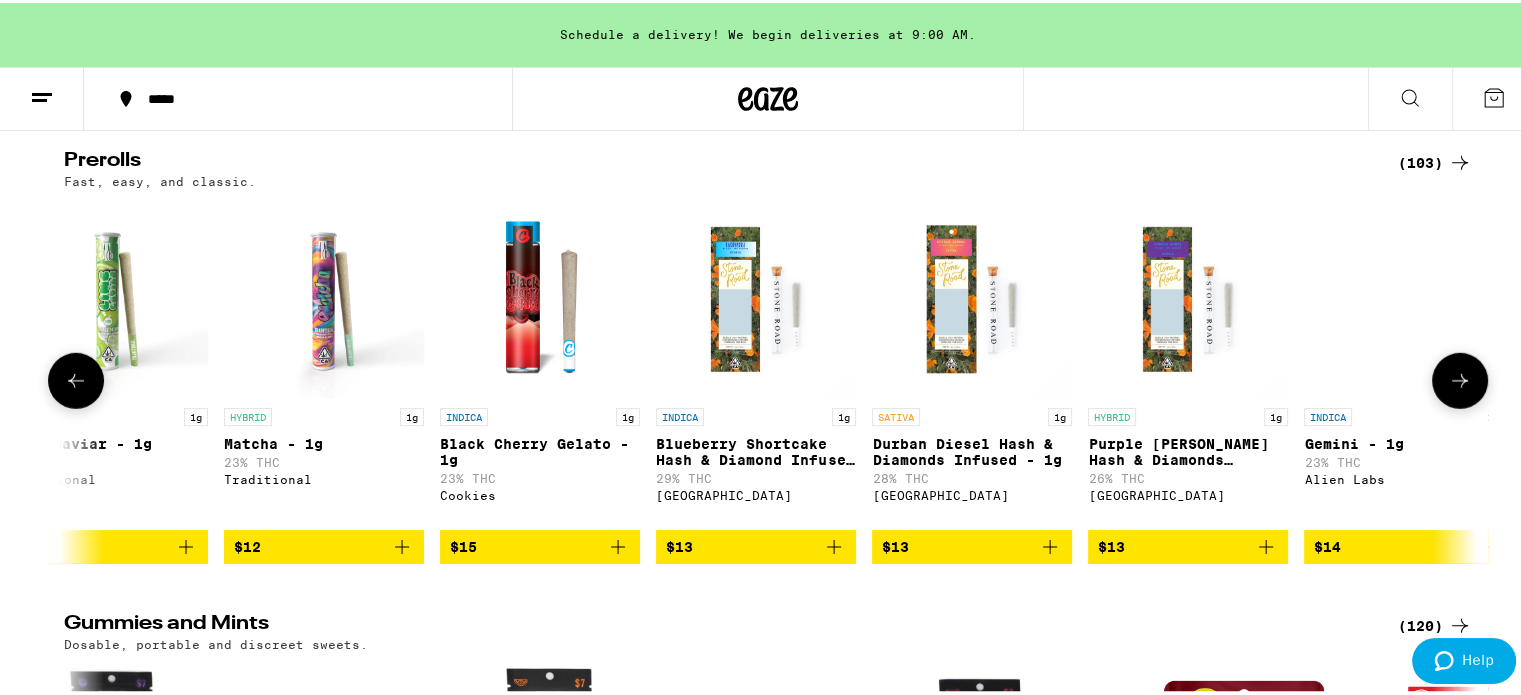 click at bounding box center [1460, 378] 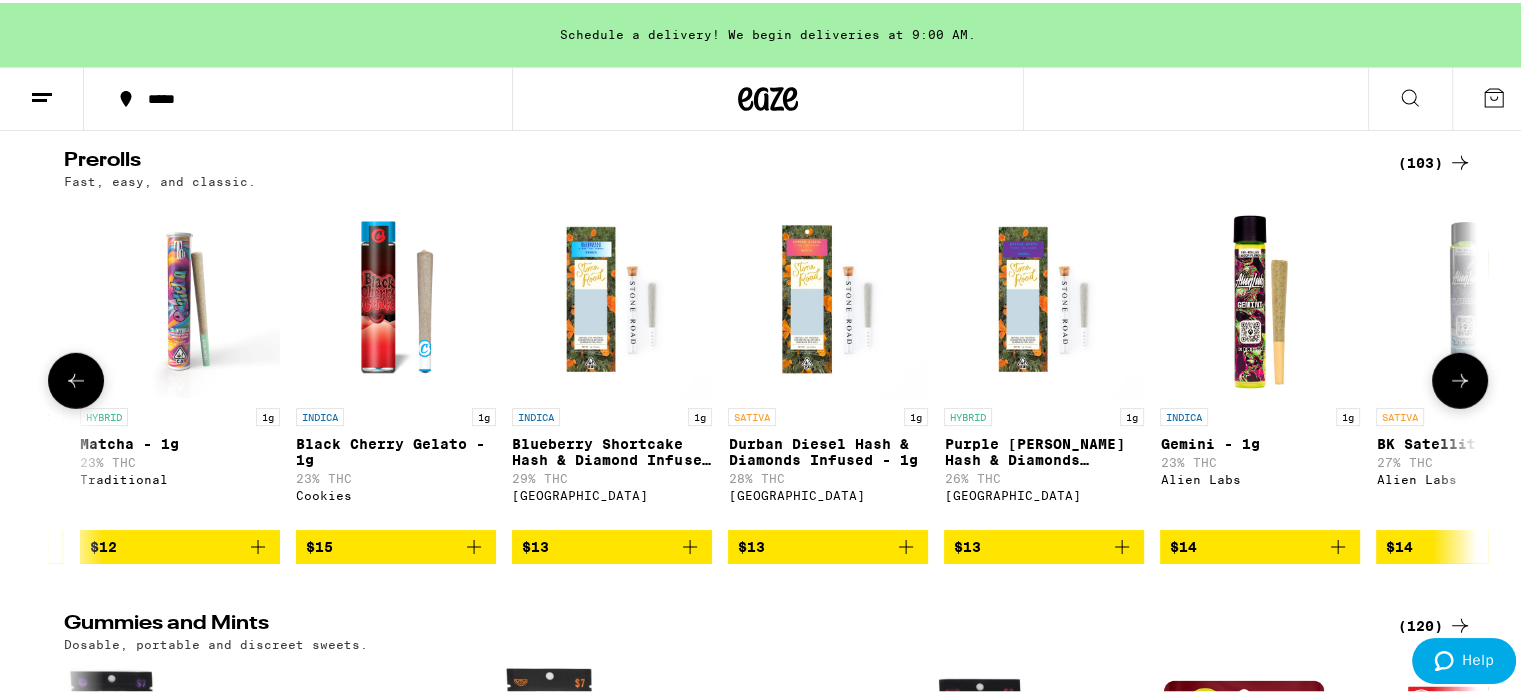 click at bounding box center [1460, 378] 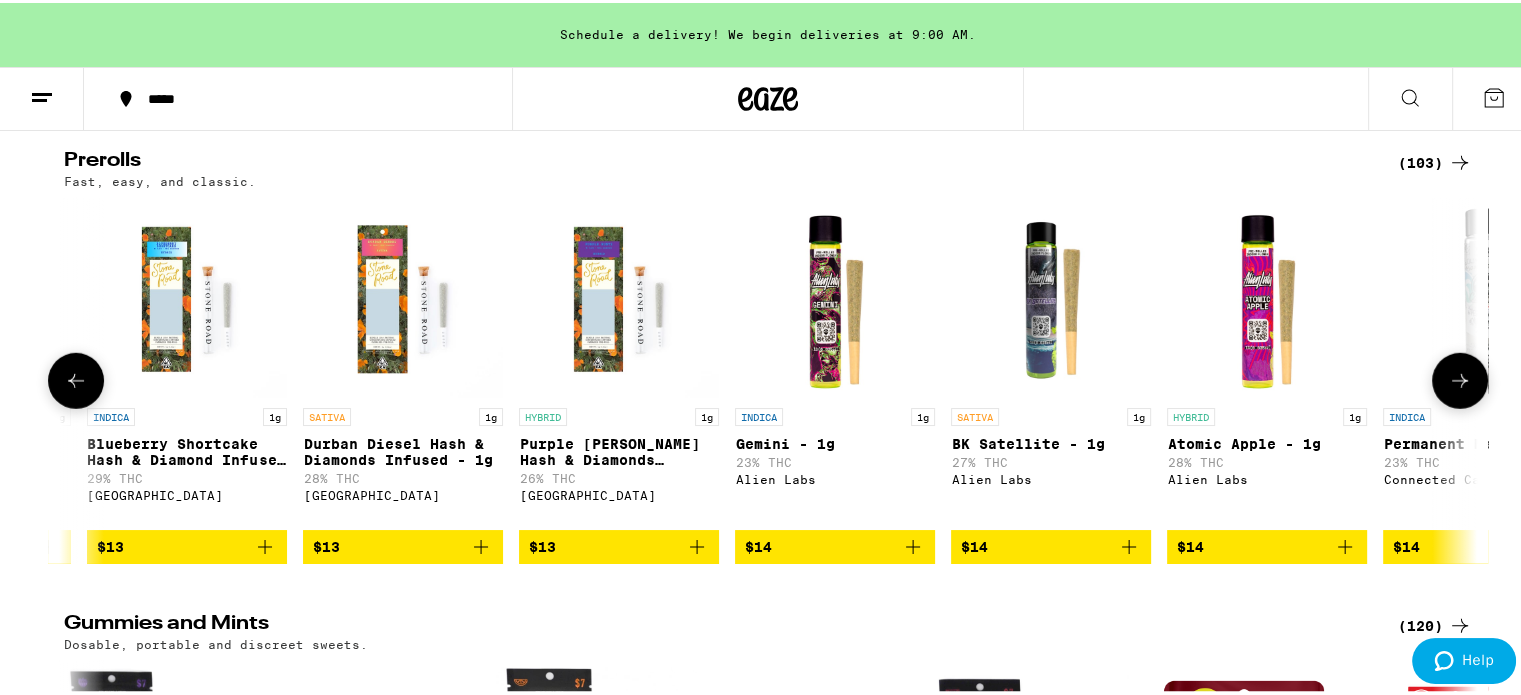 click at bounding box center (1460, 378) 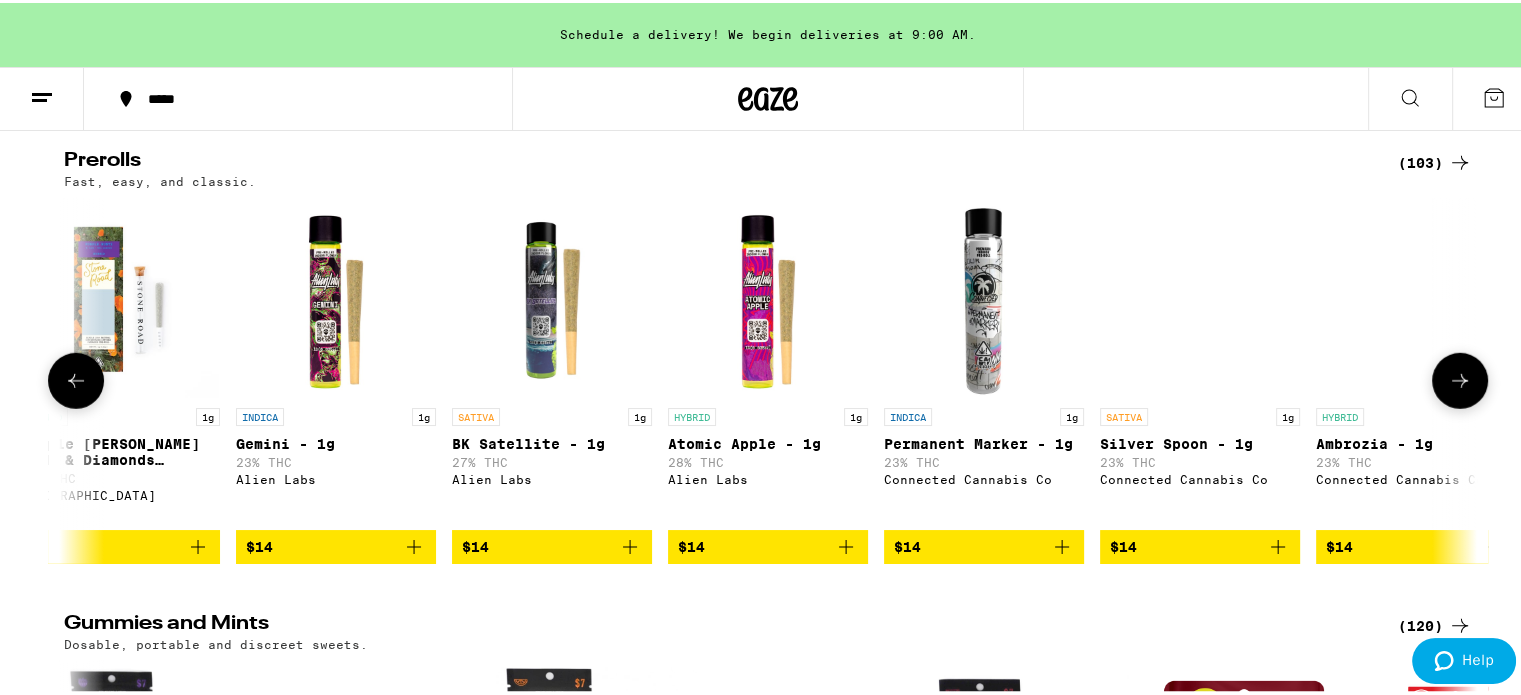 click at bounding box center (1460, 378) 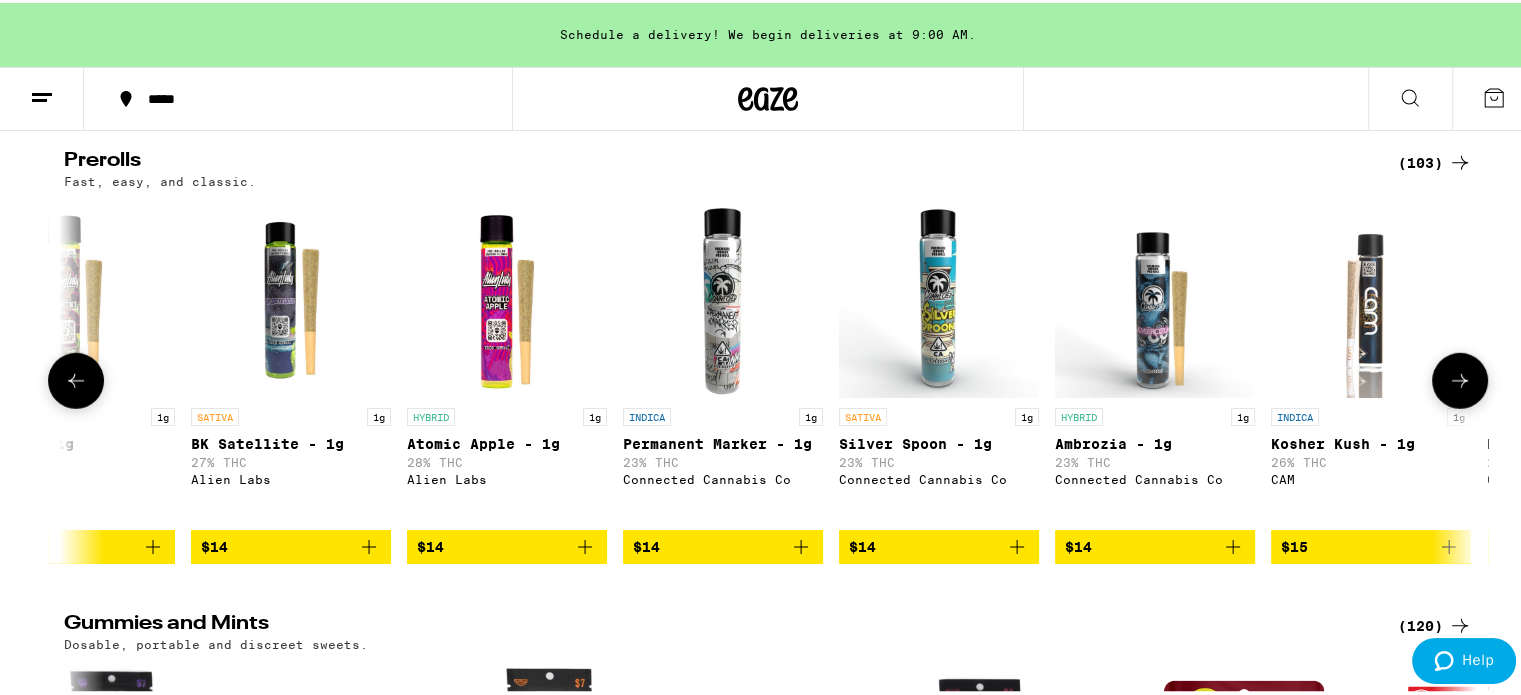 click at bounding box center (1460, 378) 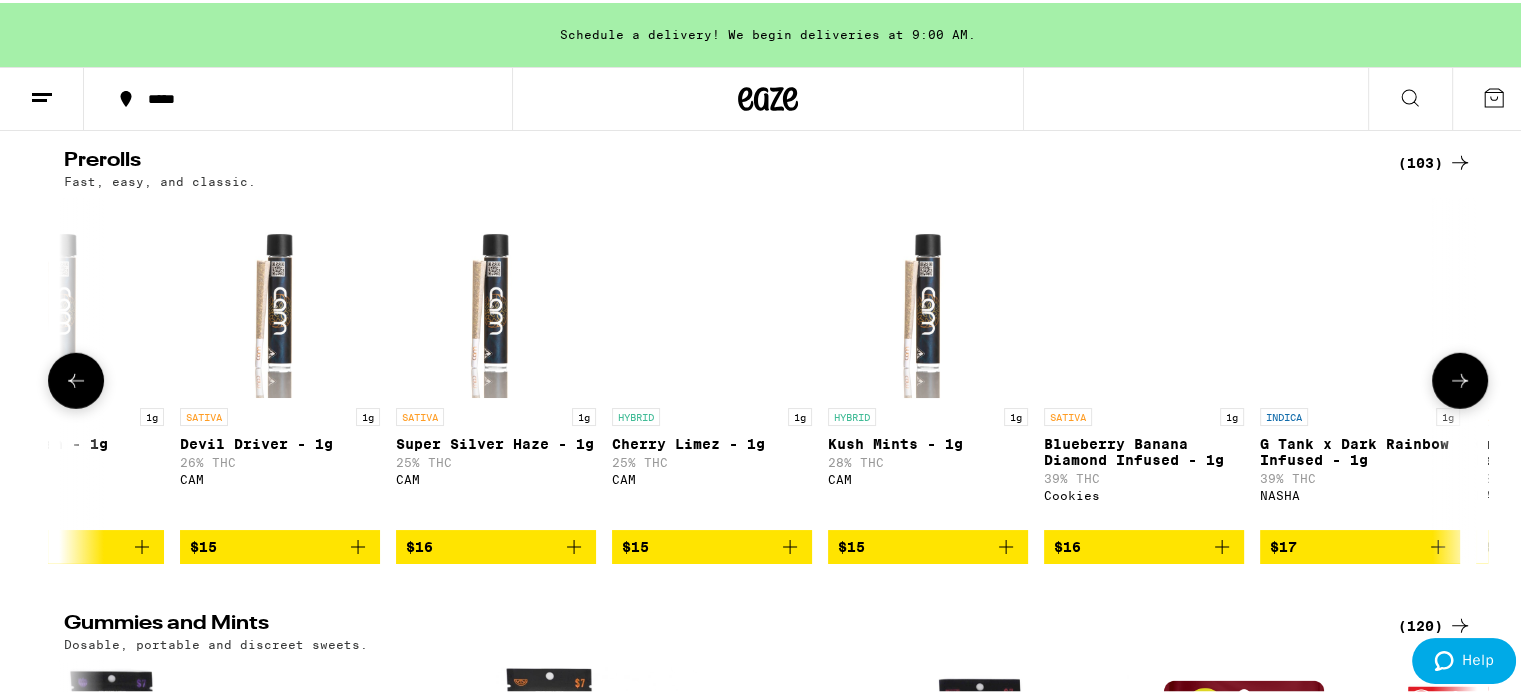click at bounding box center (1460, 378) 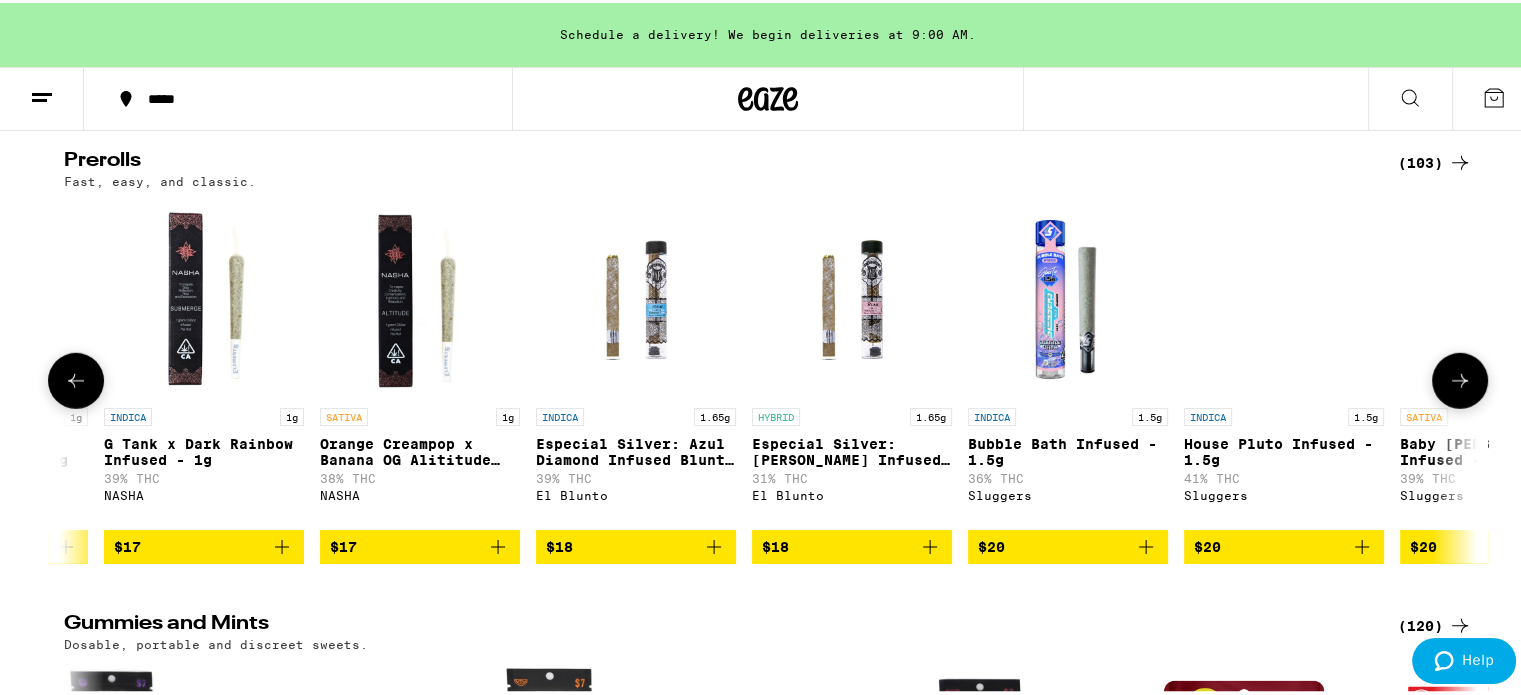 scroll, scrollTop: 0, scrollLeft: 14466, axis: horizontal 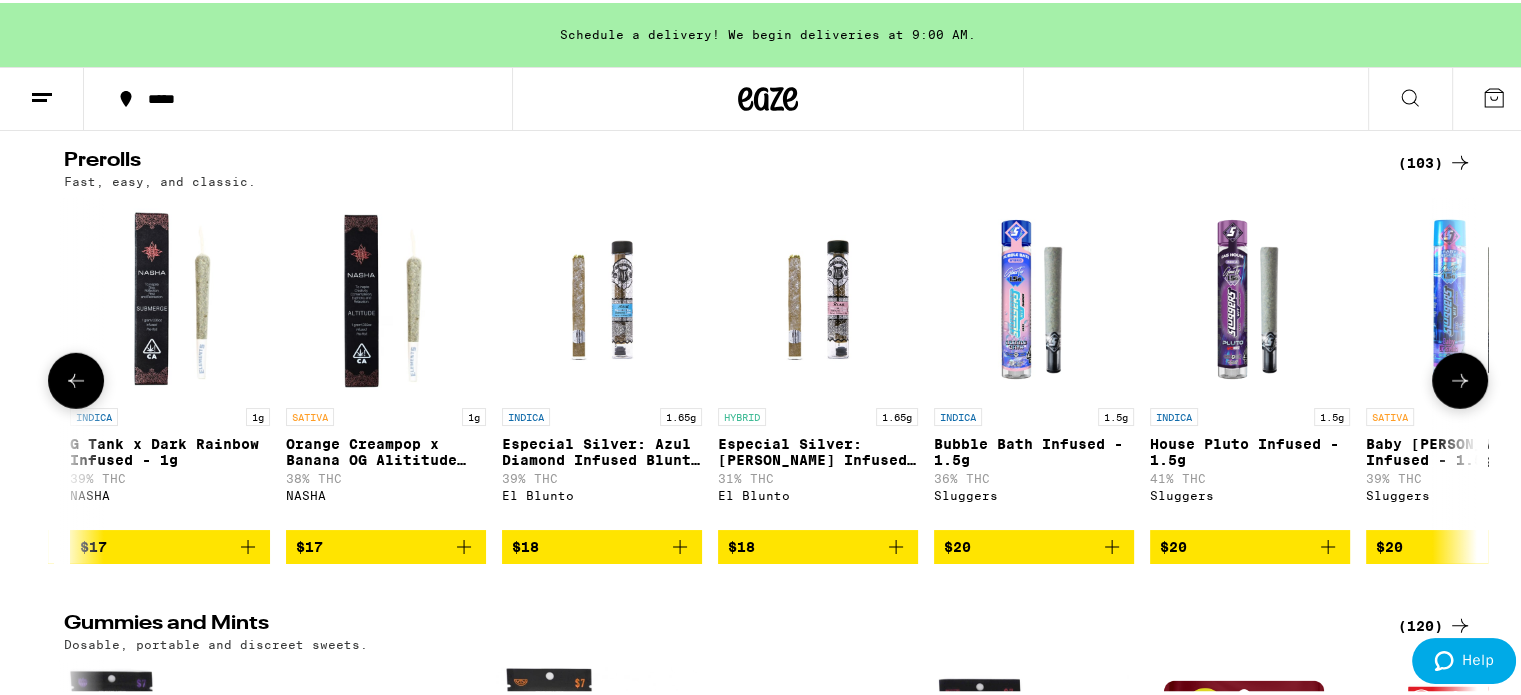 click at bounding box center (1460, 378) 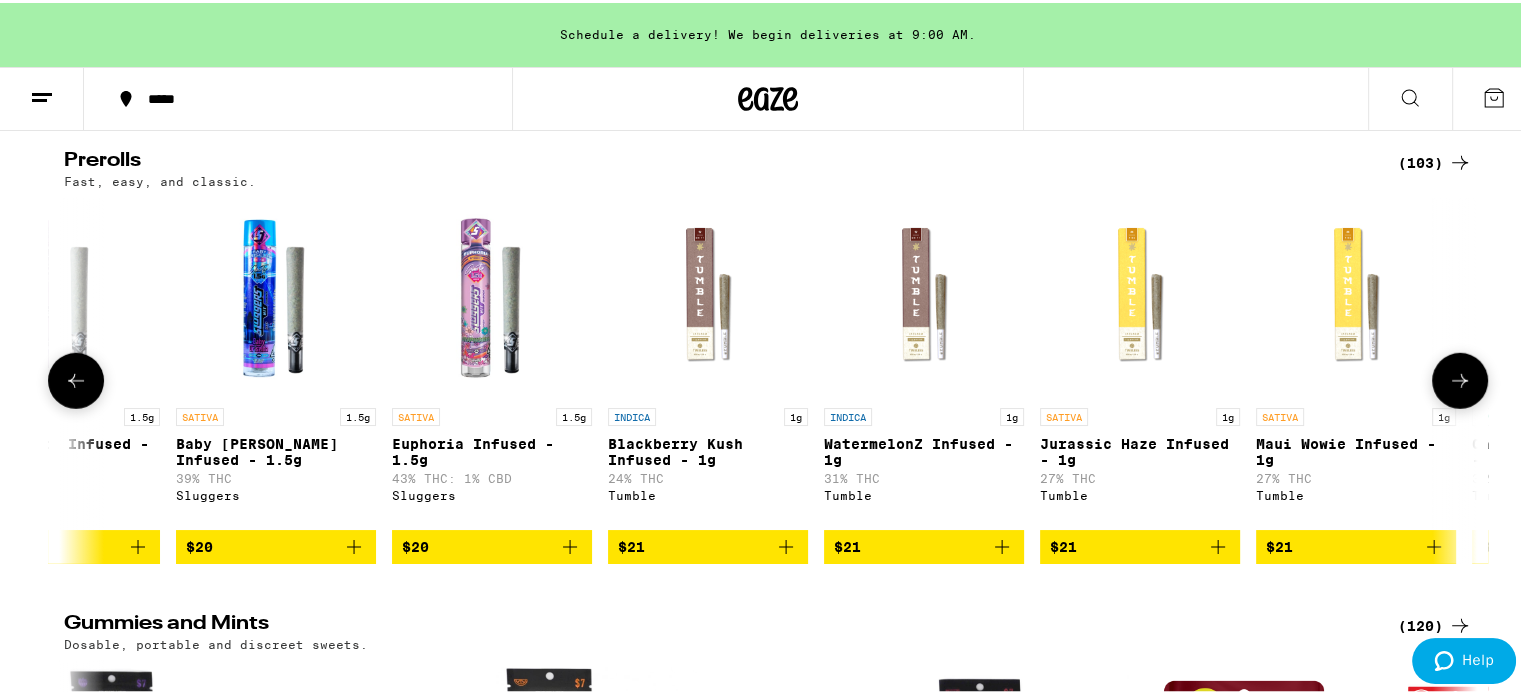 click at bounding box center (1460, 378) 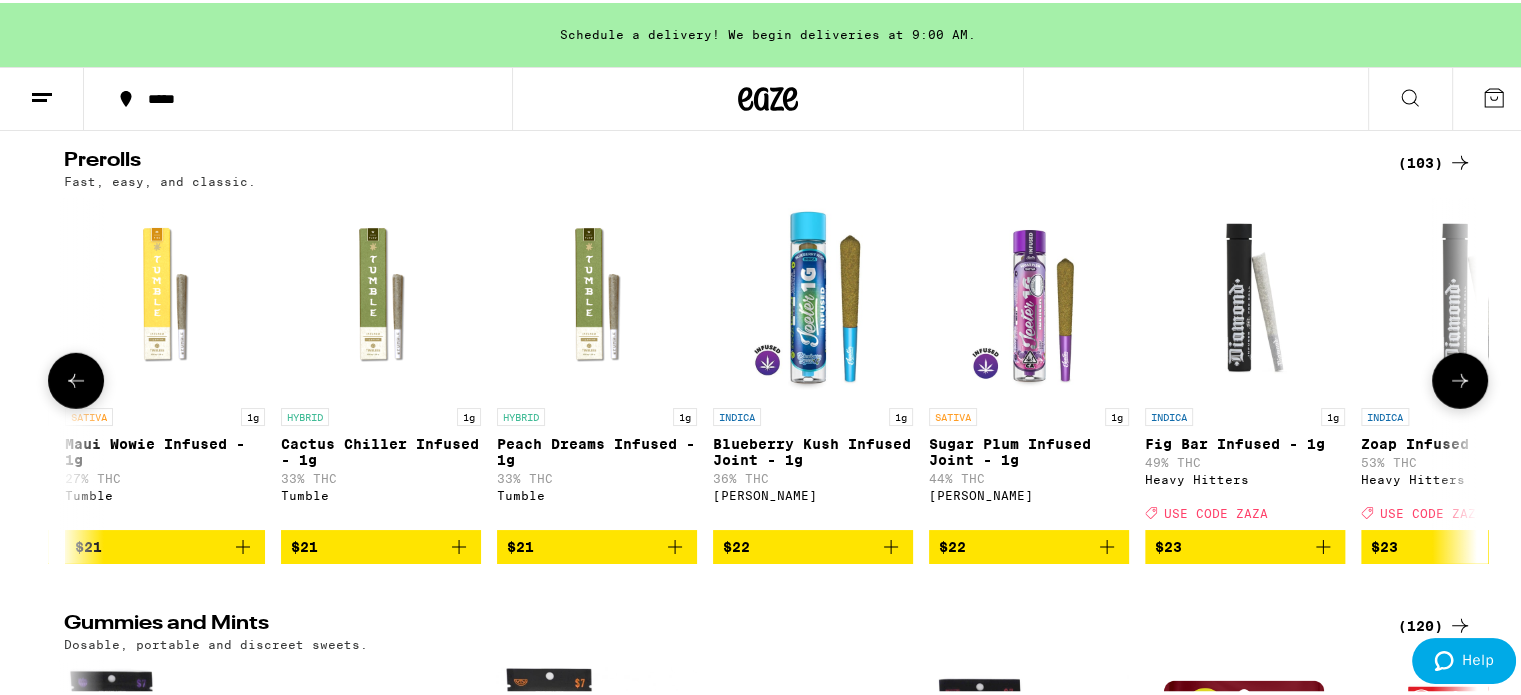 click at bounding box center [1460, 378] 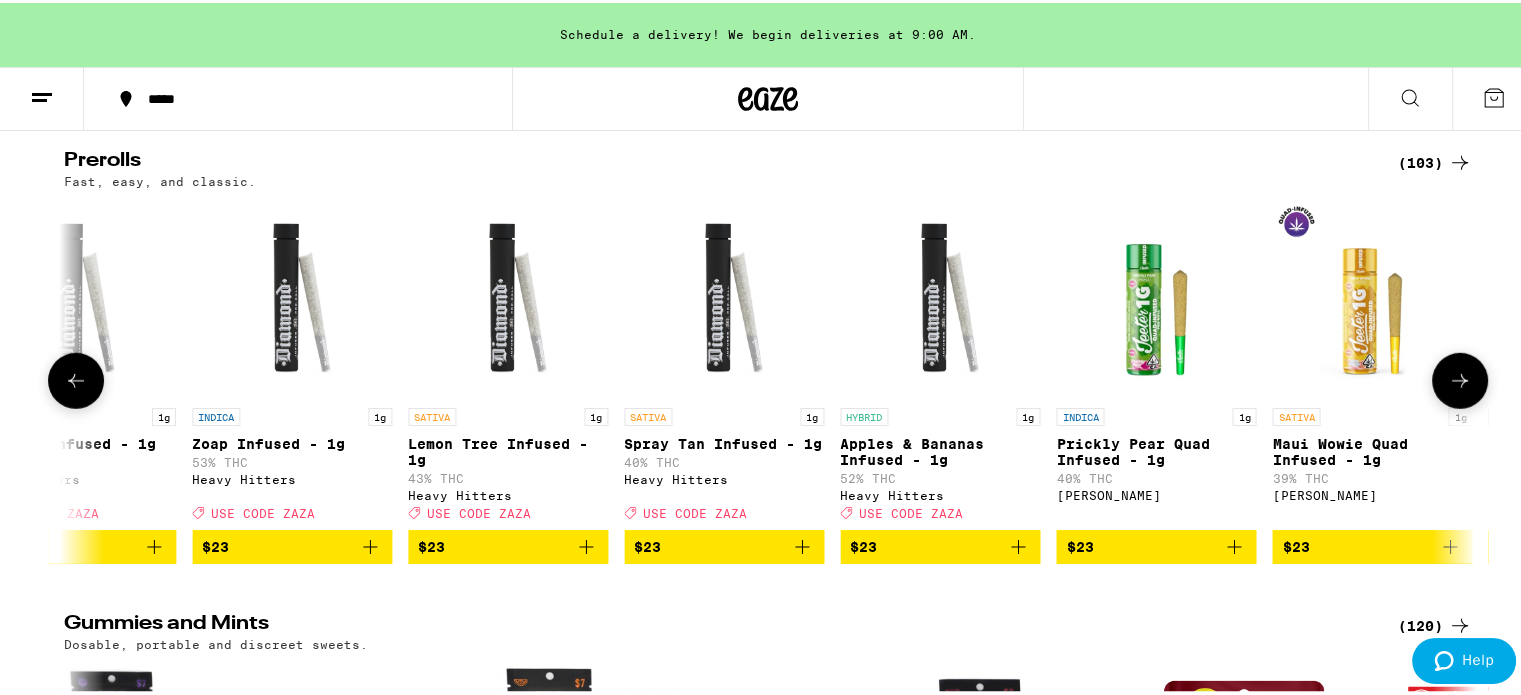 scroll, scrollTop: 0, scrollLeft: 18037, axis: horizontal 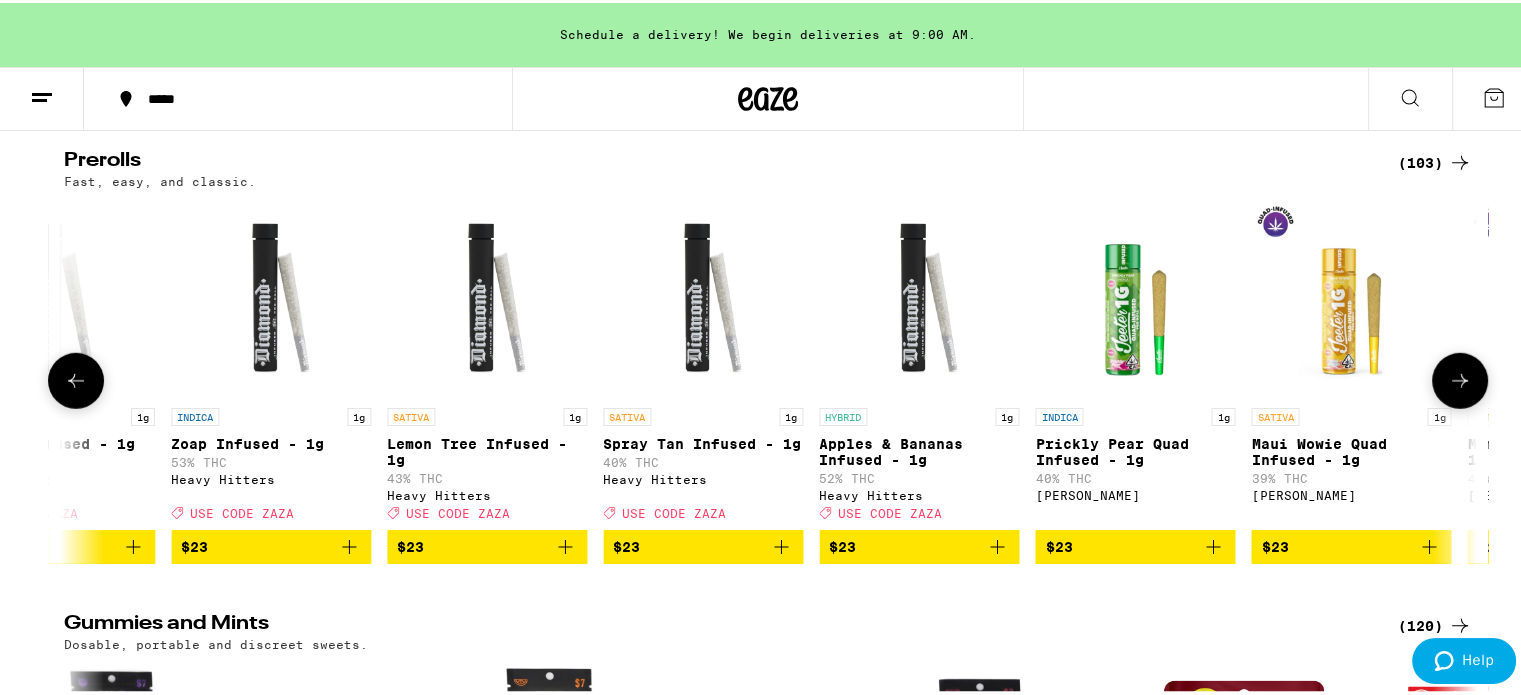 click at bounding box center (1460, 378) 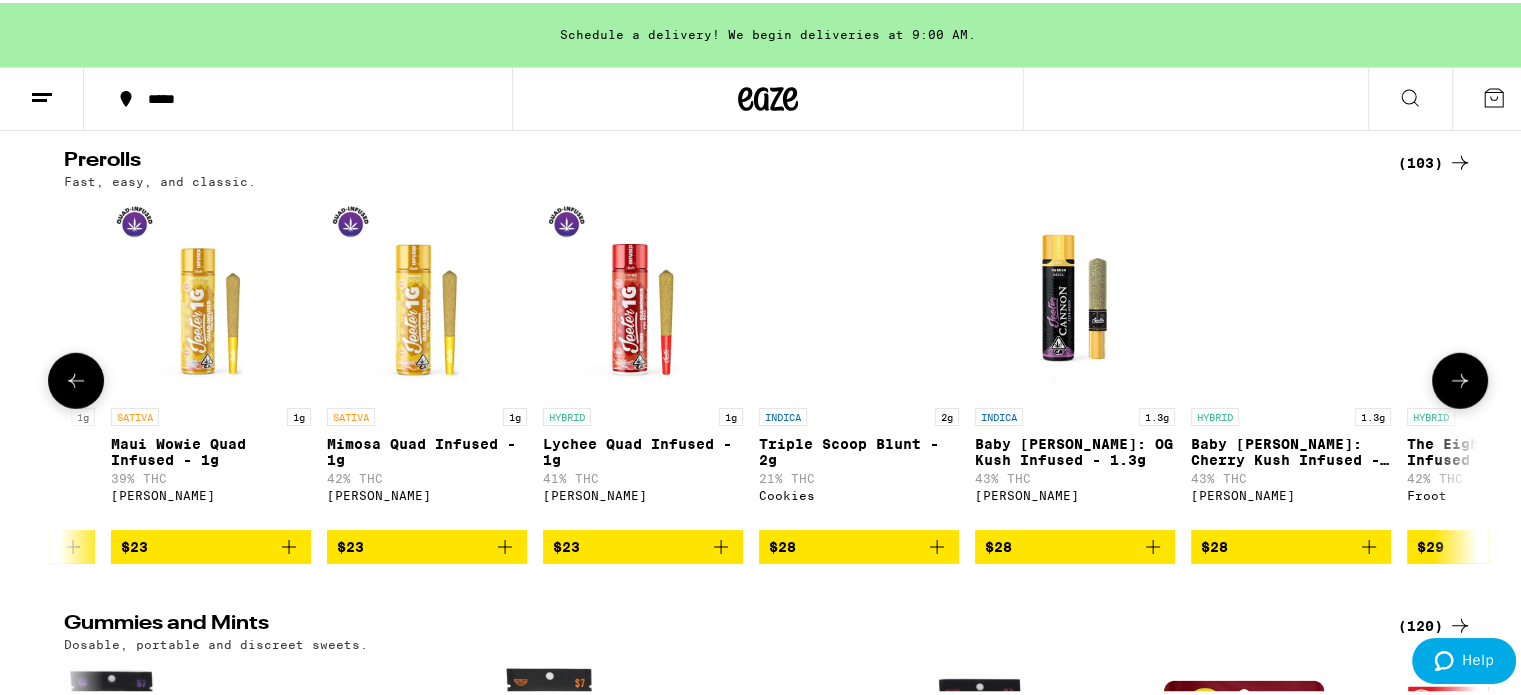 scroll, scrollTop: 0, scrollLeft: 19228, axis: horizontal 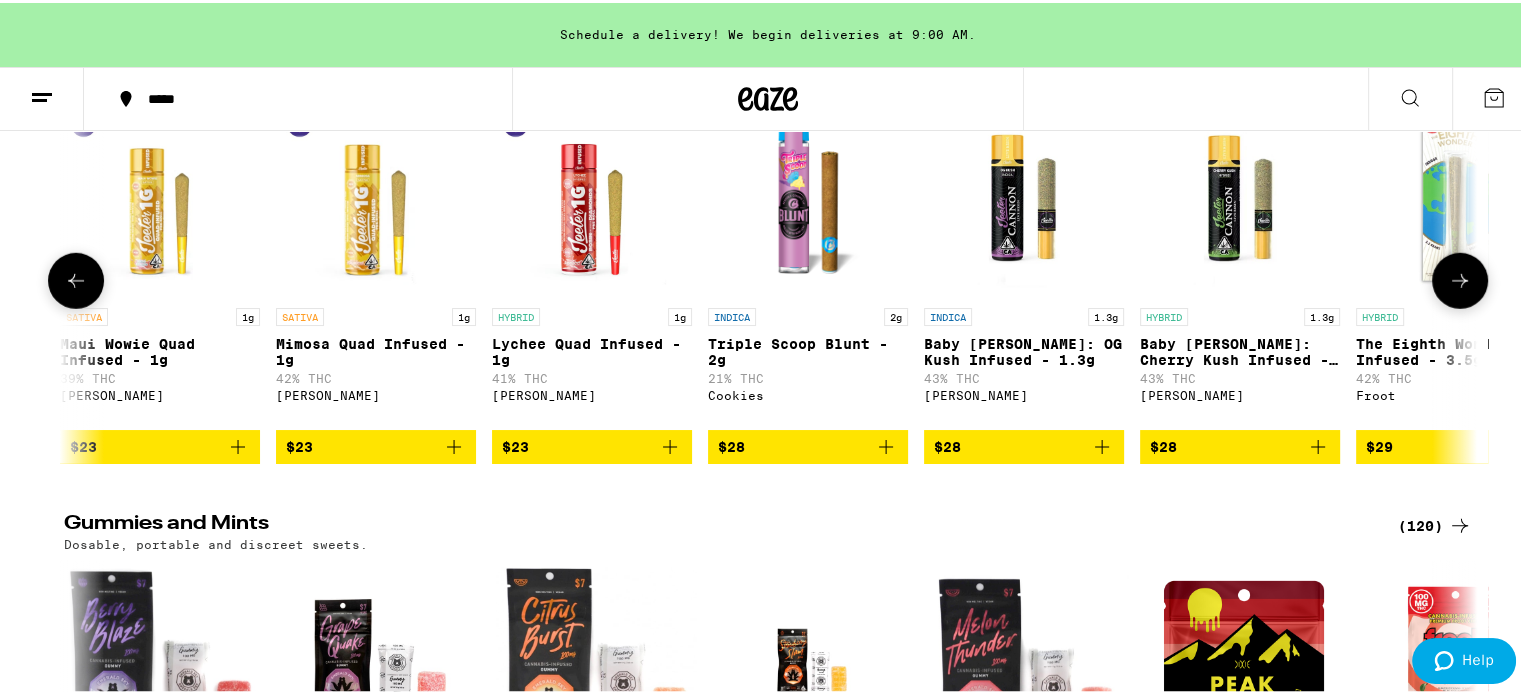 click 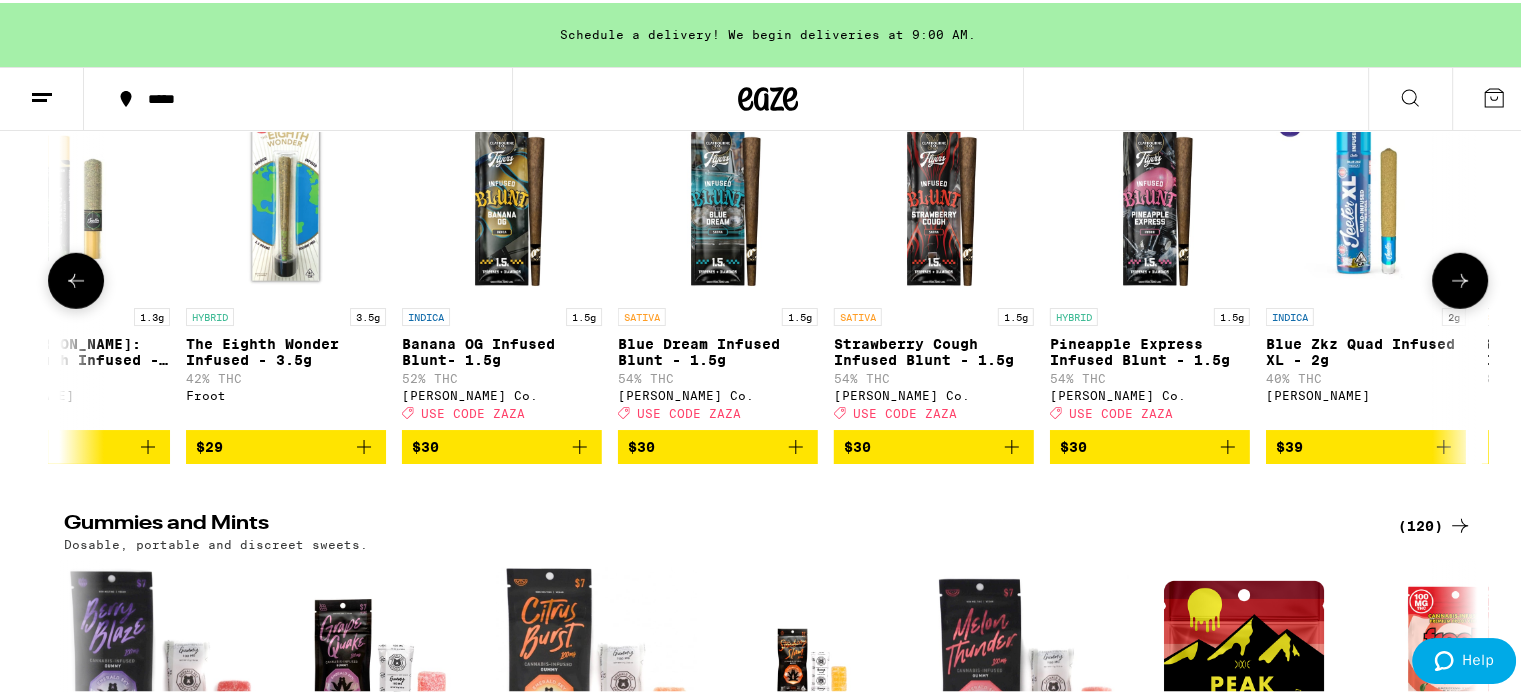 scroll, scrollTop: 0, scrollLeft: 20418, axis: horizontal 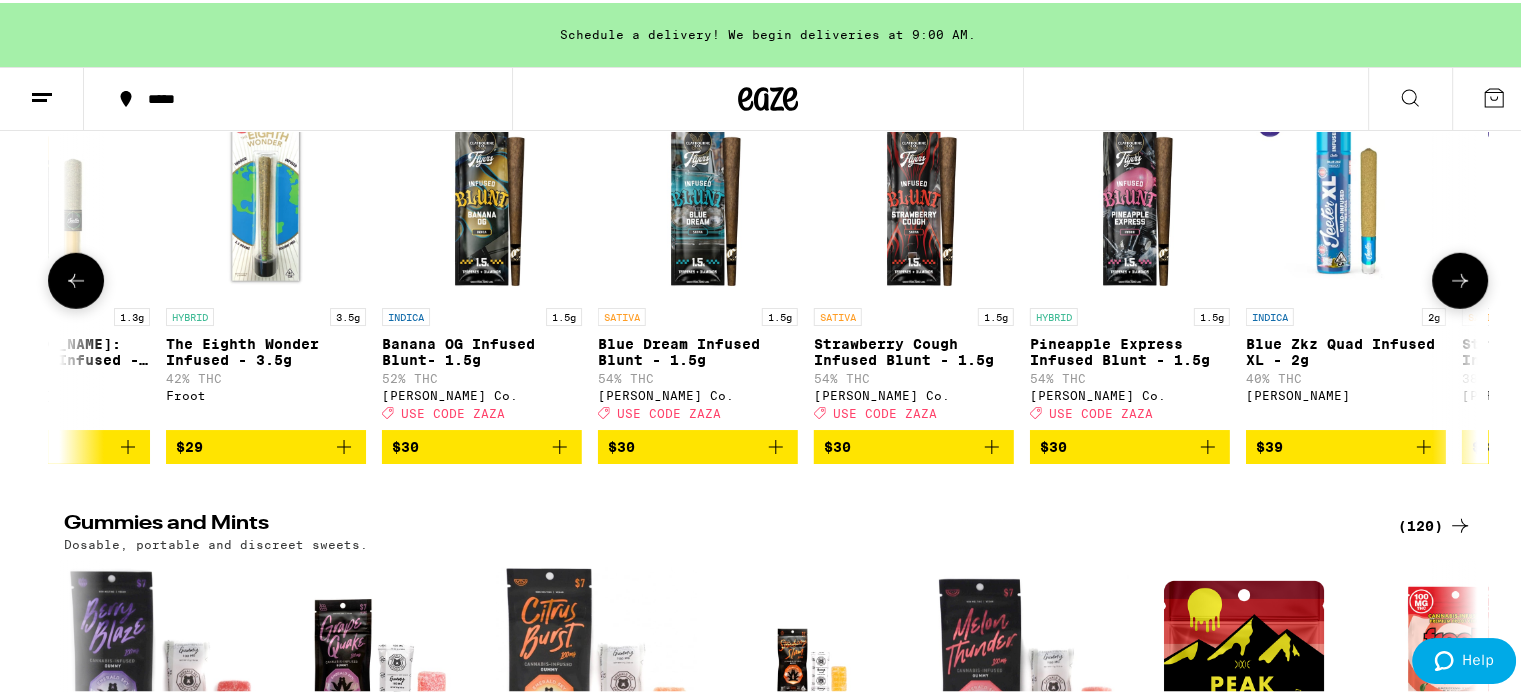 click 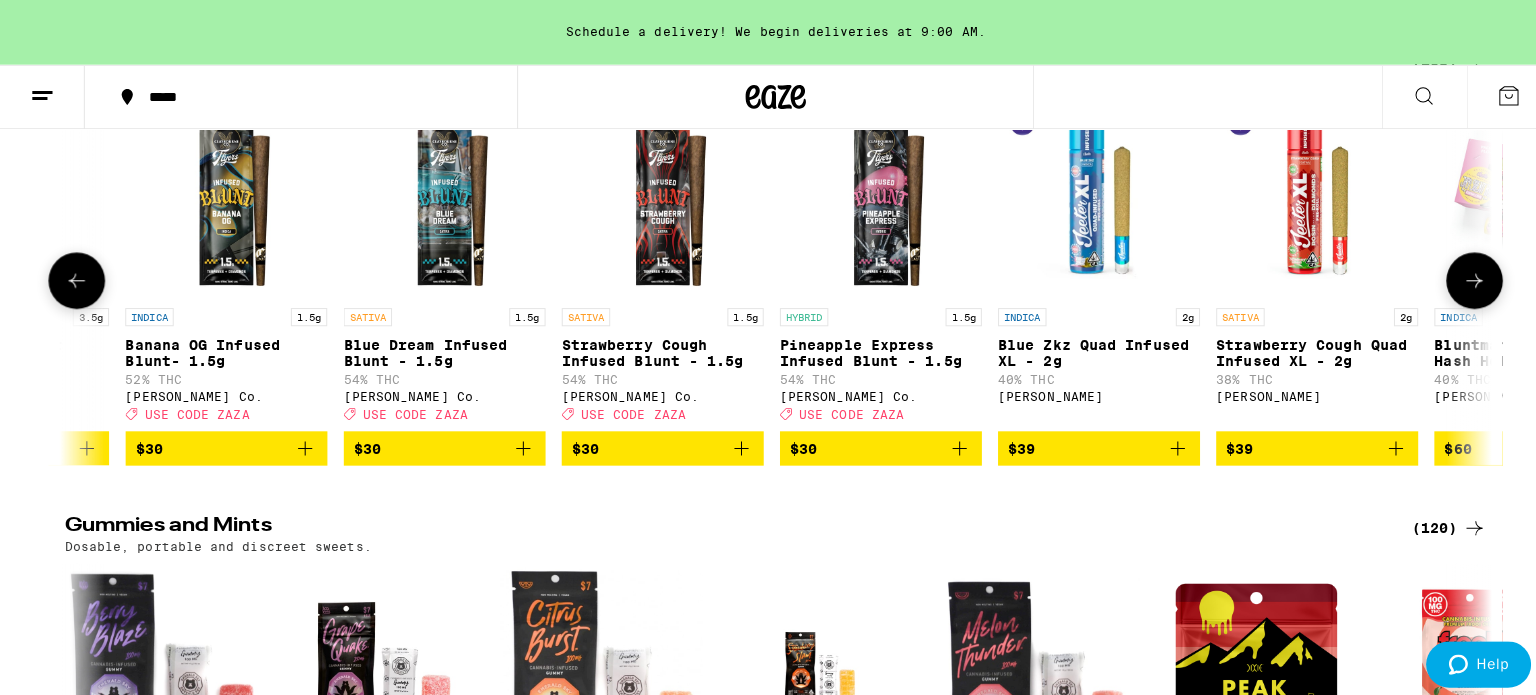 scroll, scrollTop: 0, scrollLeft: 20840, axis: horizontal 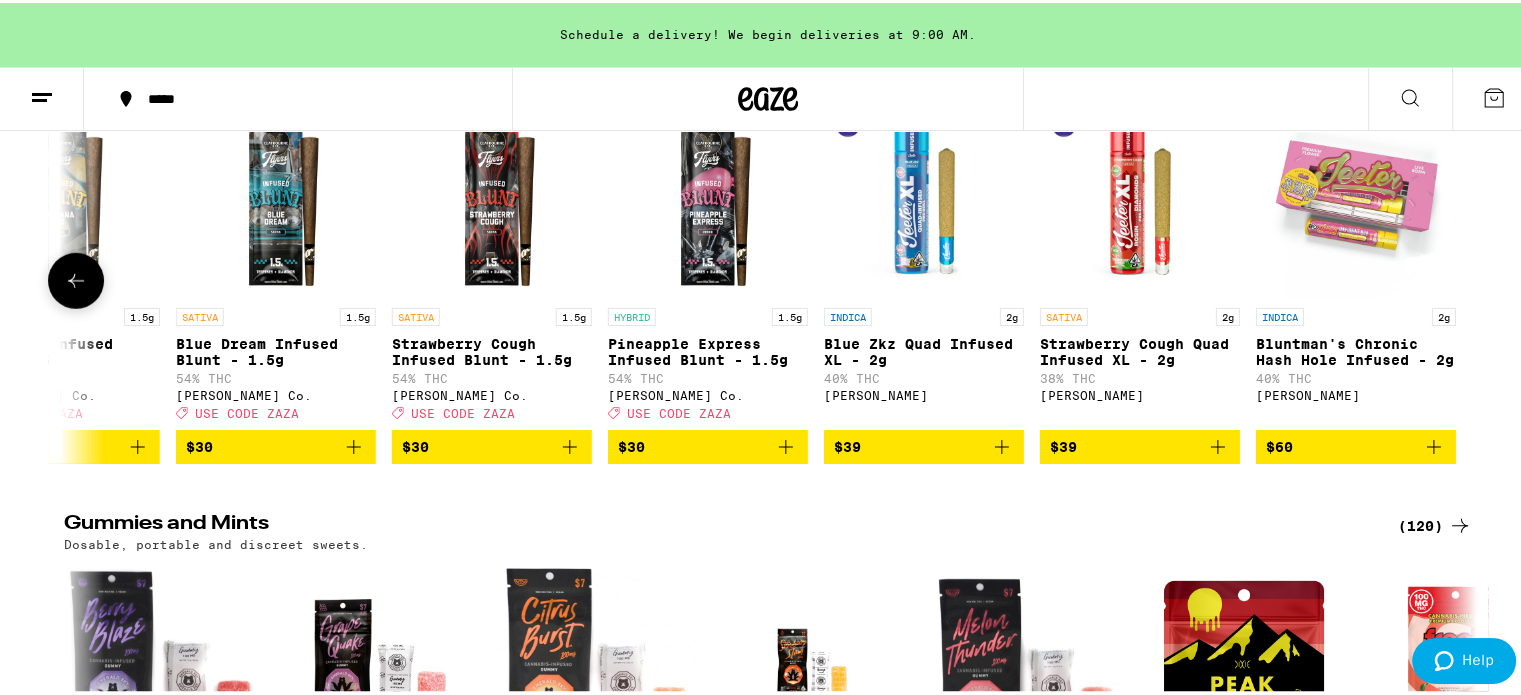 click at bounding box center (1460, 278) 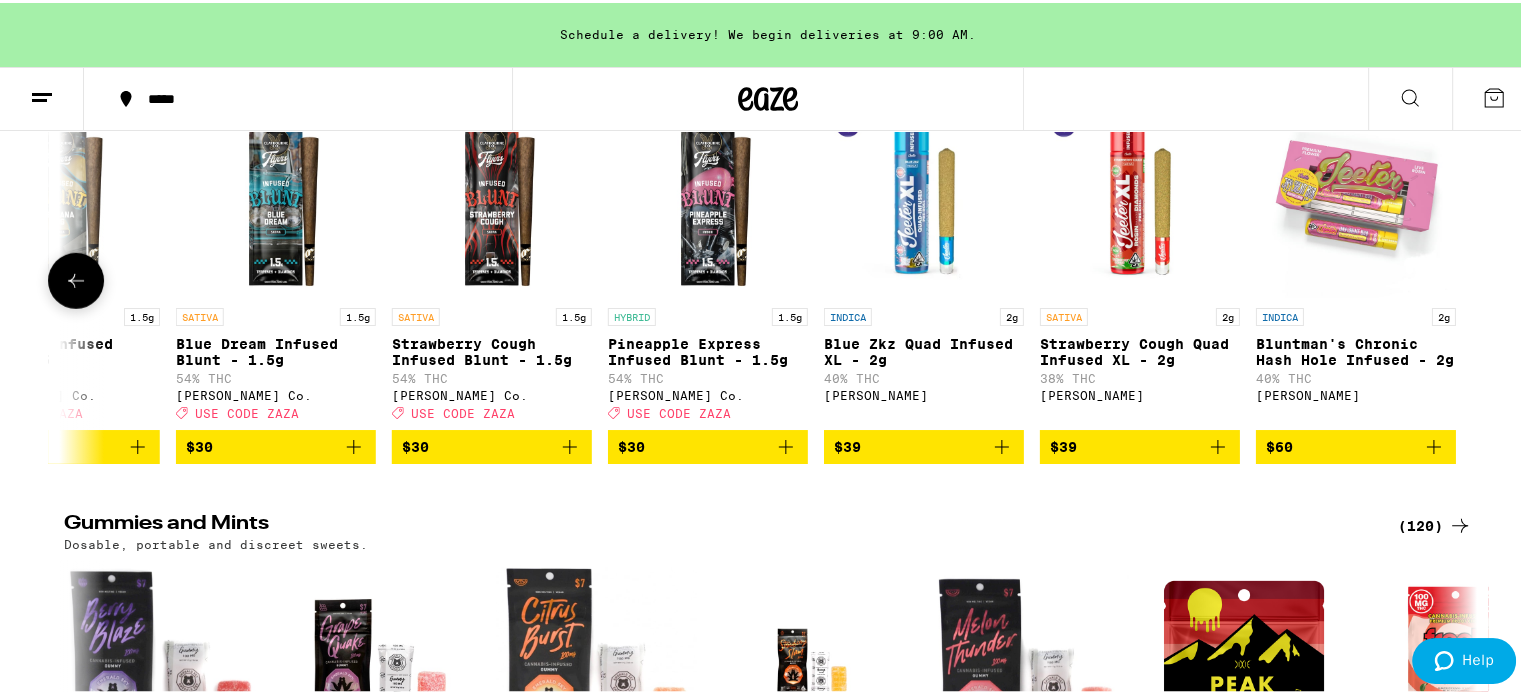 click at bounding box center [1356, 195] 